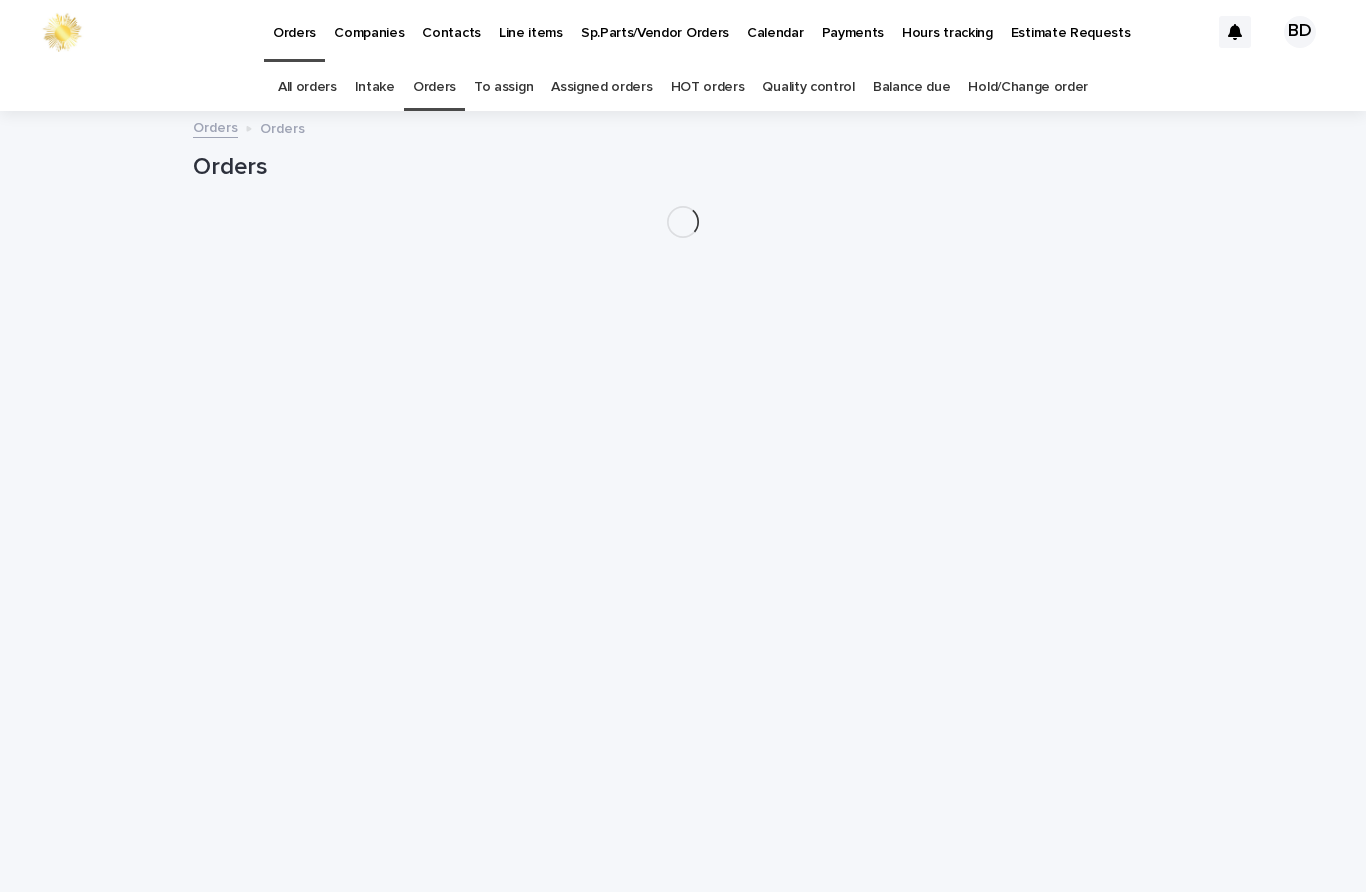 scroll, scrollTop: 0, scrollLeft: 0, axis: both 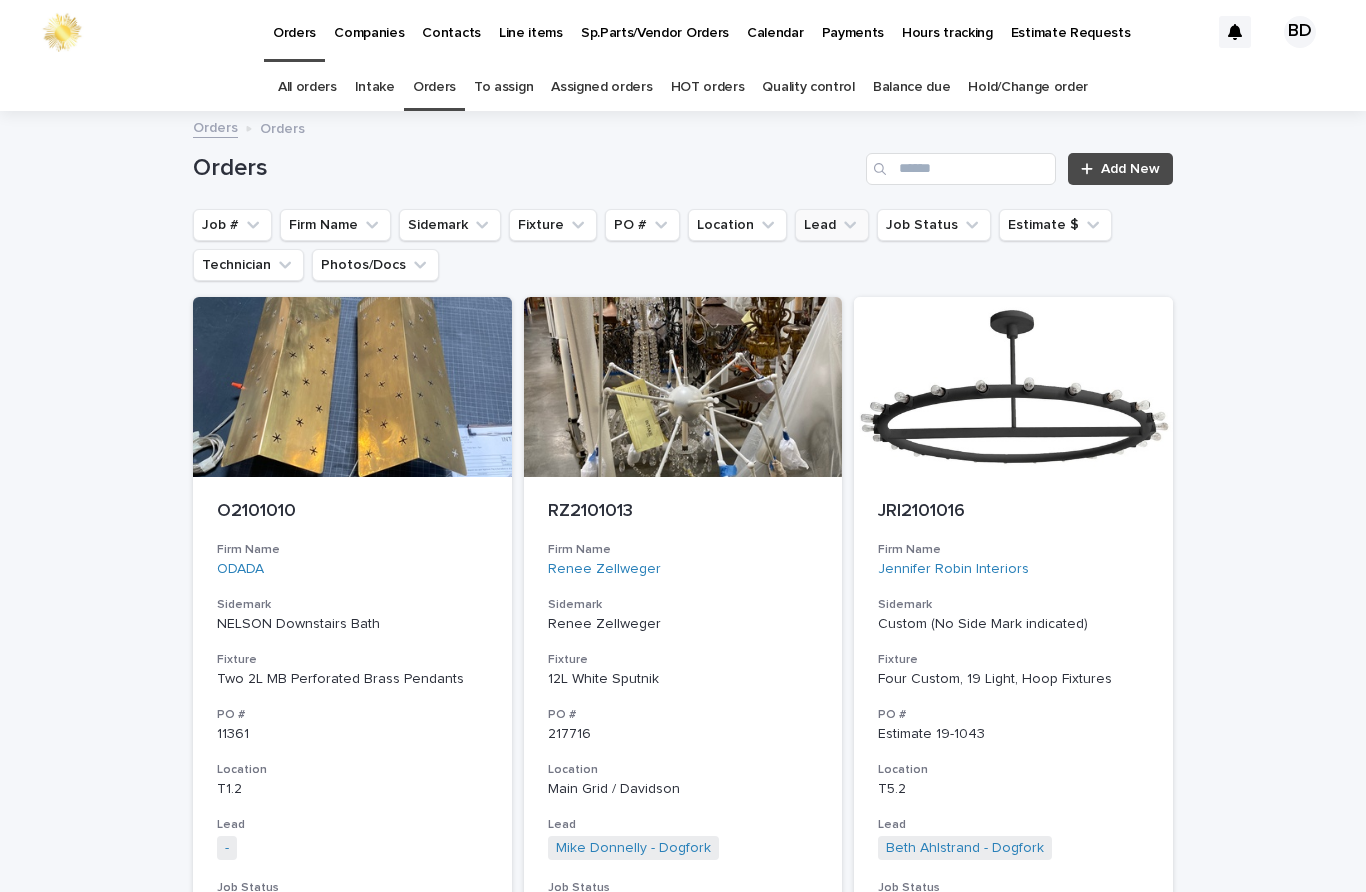click on "Lead" at bounding box center (832, 225) 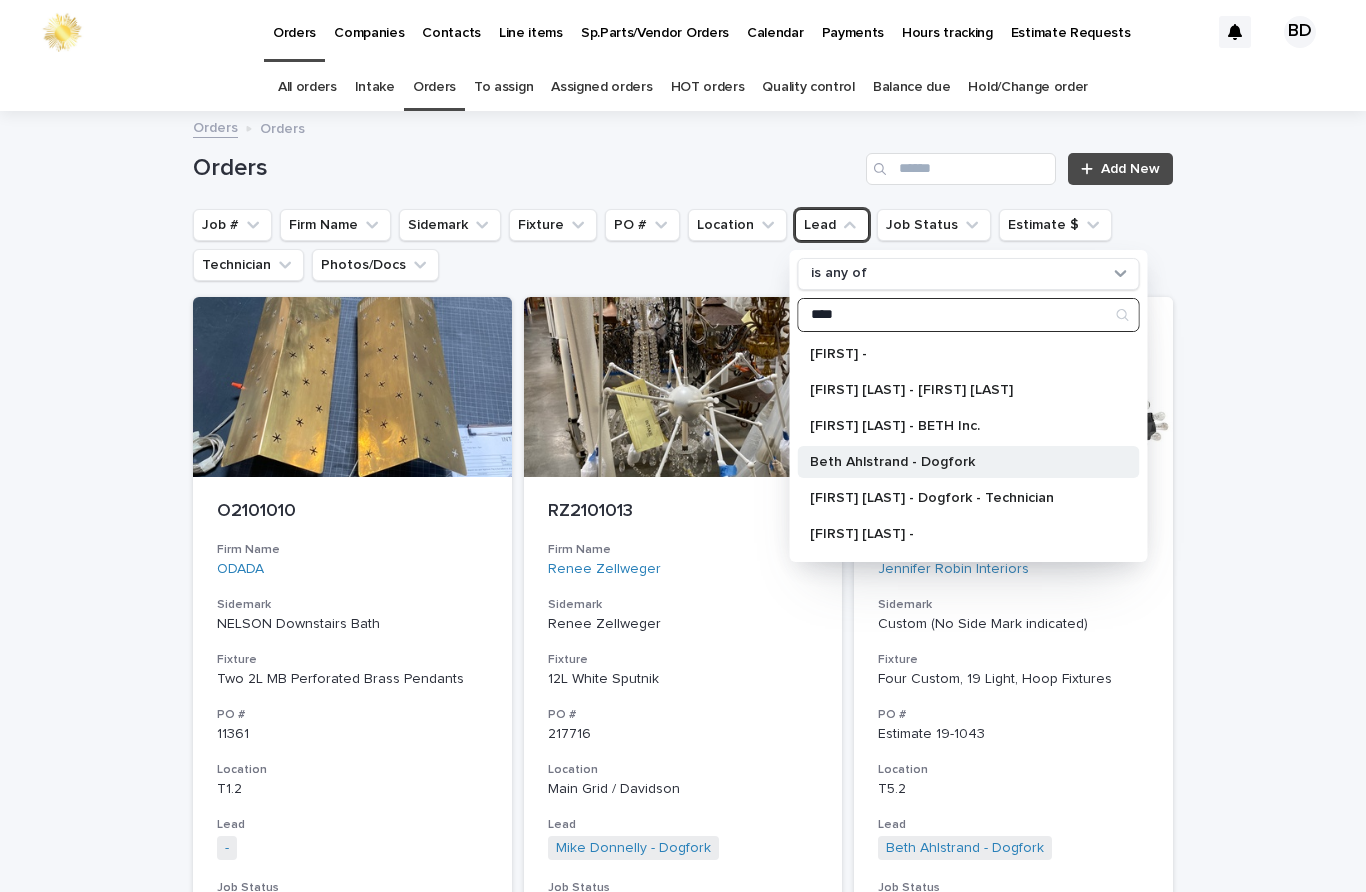 type on "****" 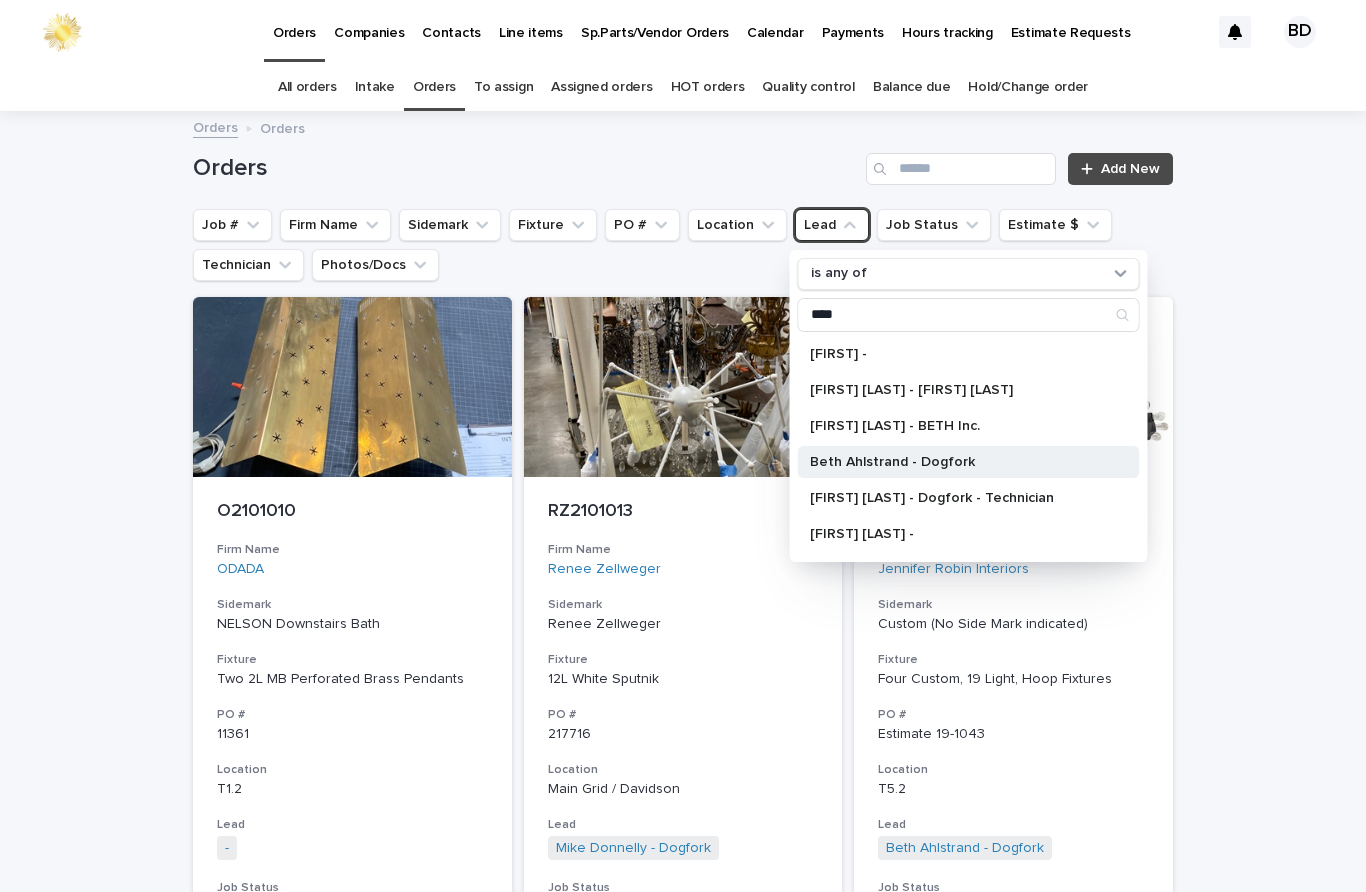click on "Beth Ahlstrand - Dogfork" at bounding box center (969, 462) 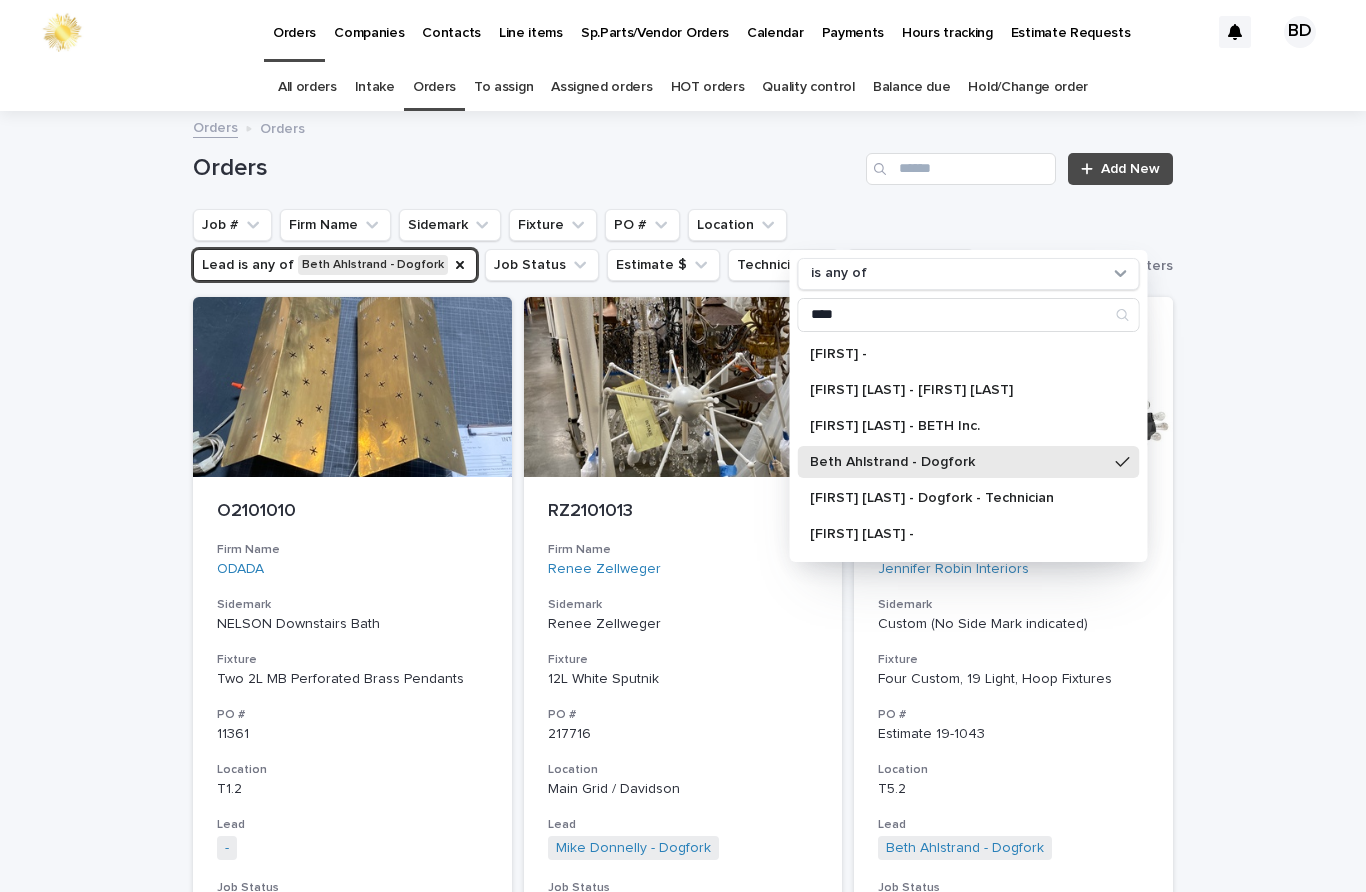 click on "Beth Ahlstrand - Dogfork" at bounding box center (959, 462) 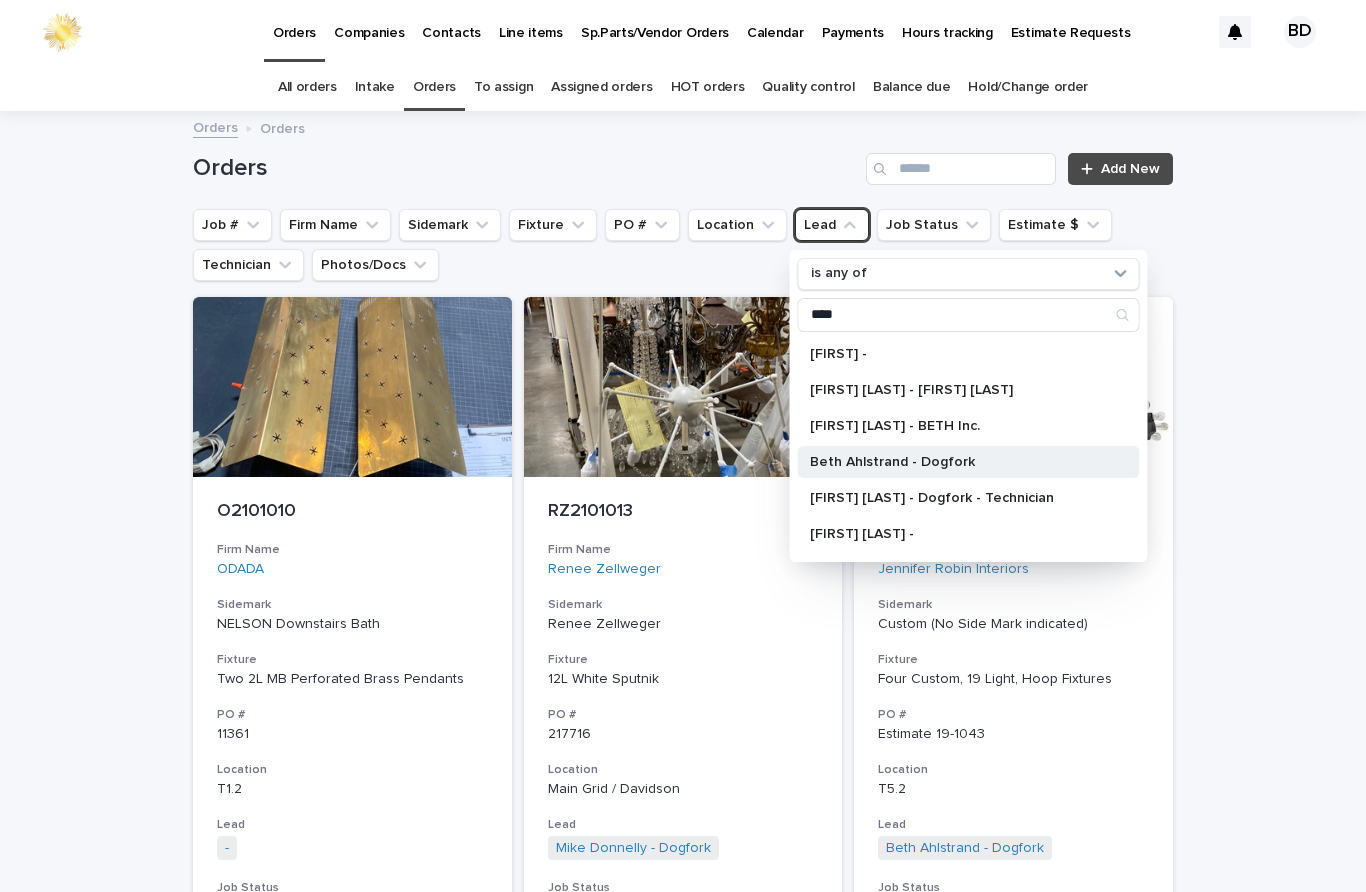 click on "Beth Ahlstrand - Dogfork" at bounding box center (959, 462) 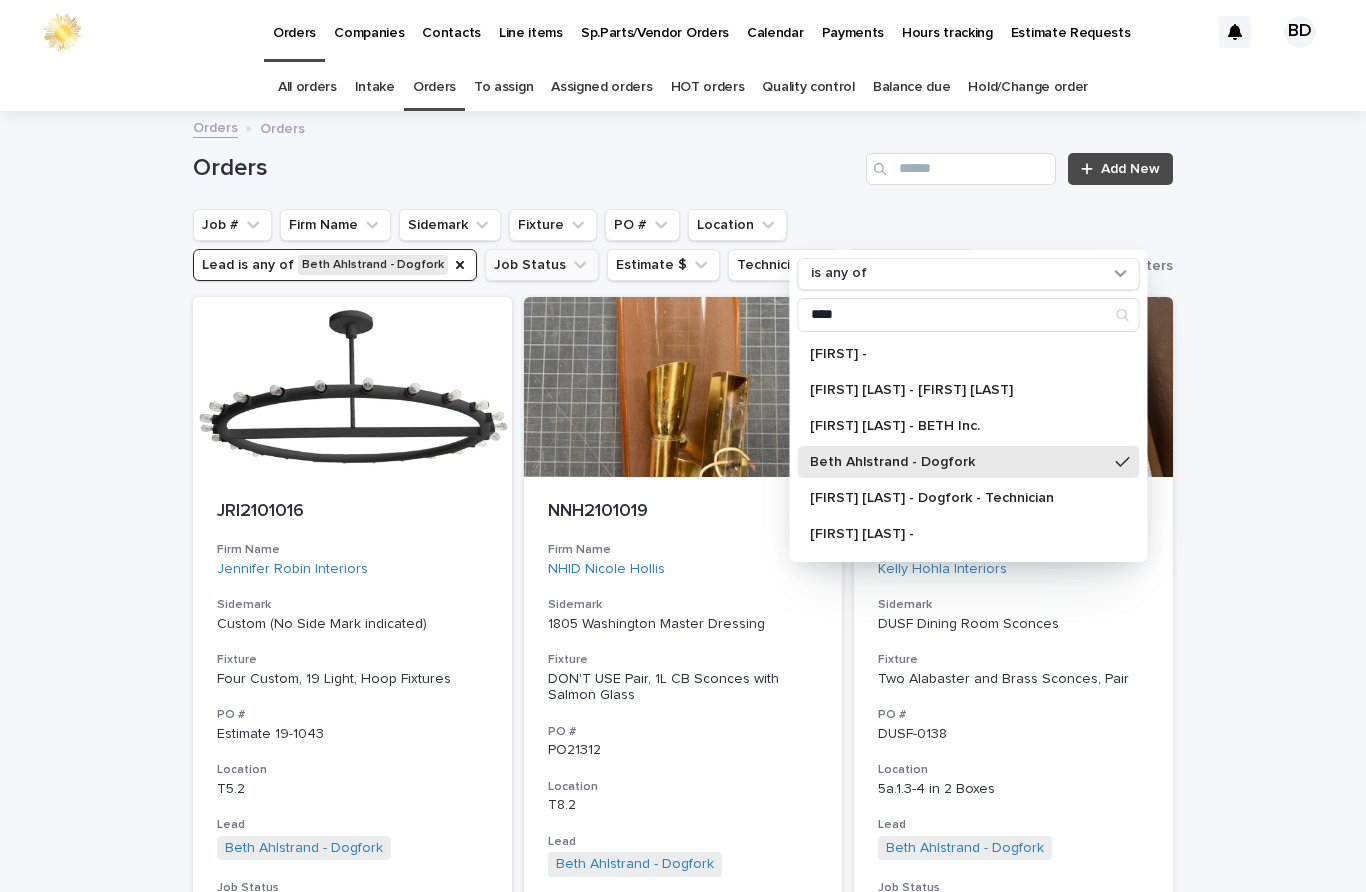 click on "Job Status" at bounding box center (542, 265) 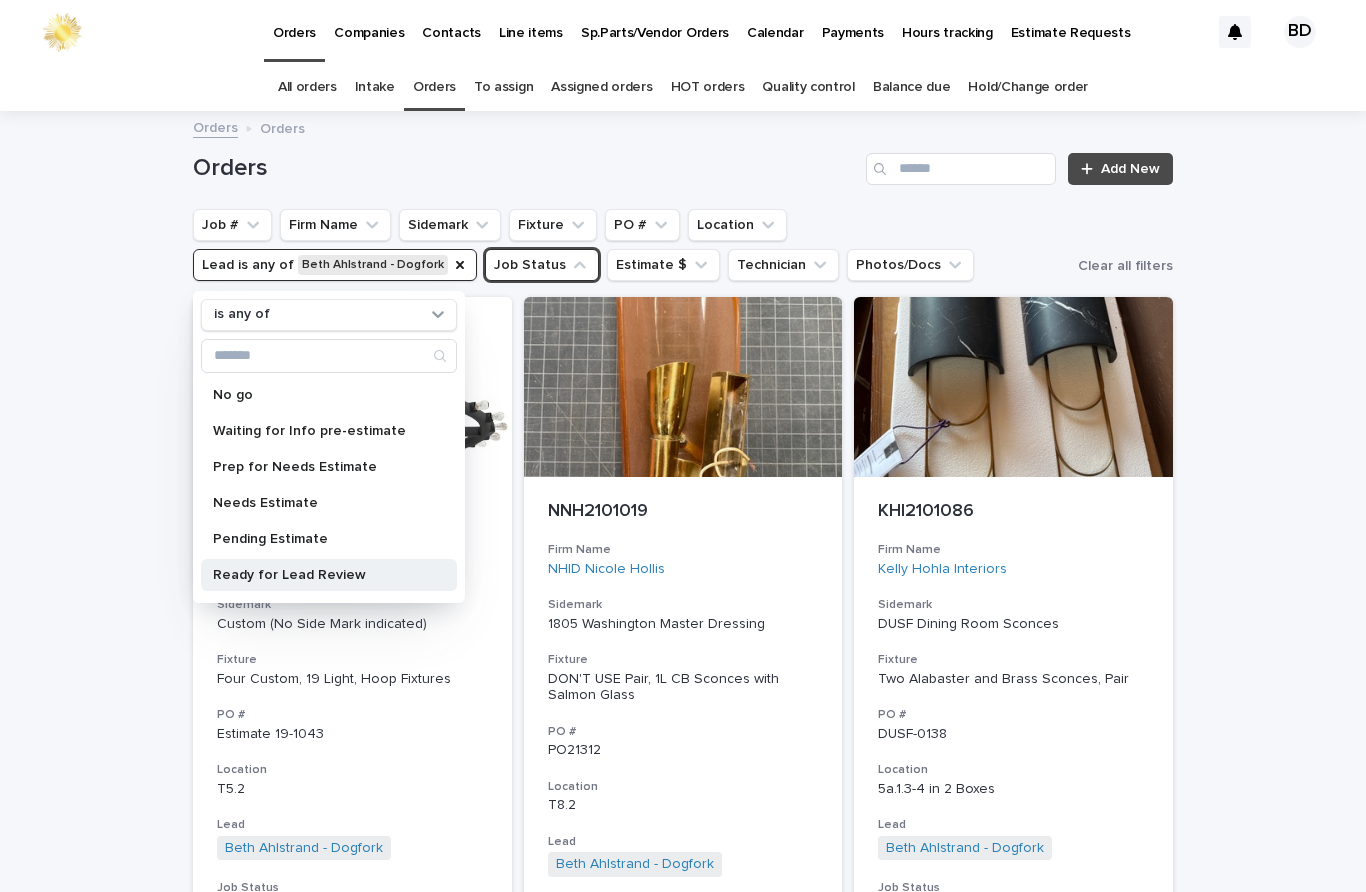 click on "Ready for Lead Review" at bounding box center [319, 575] 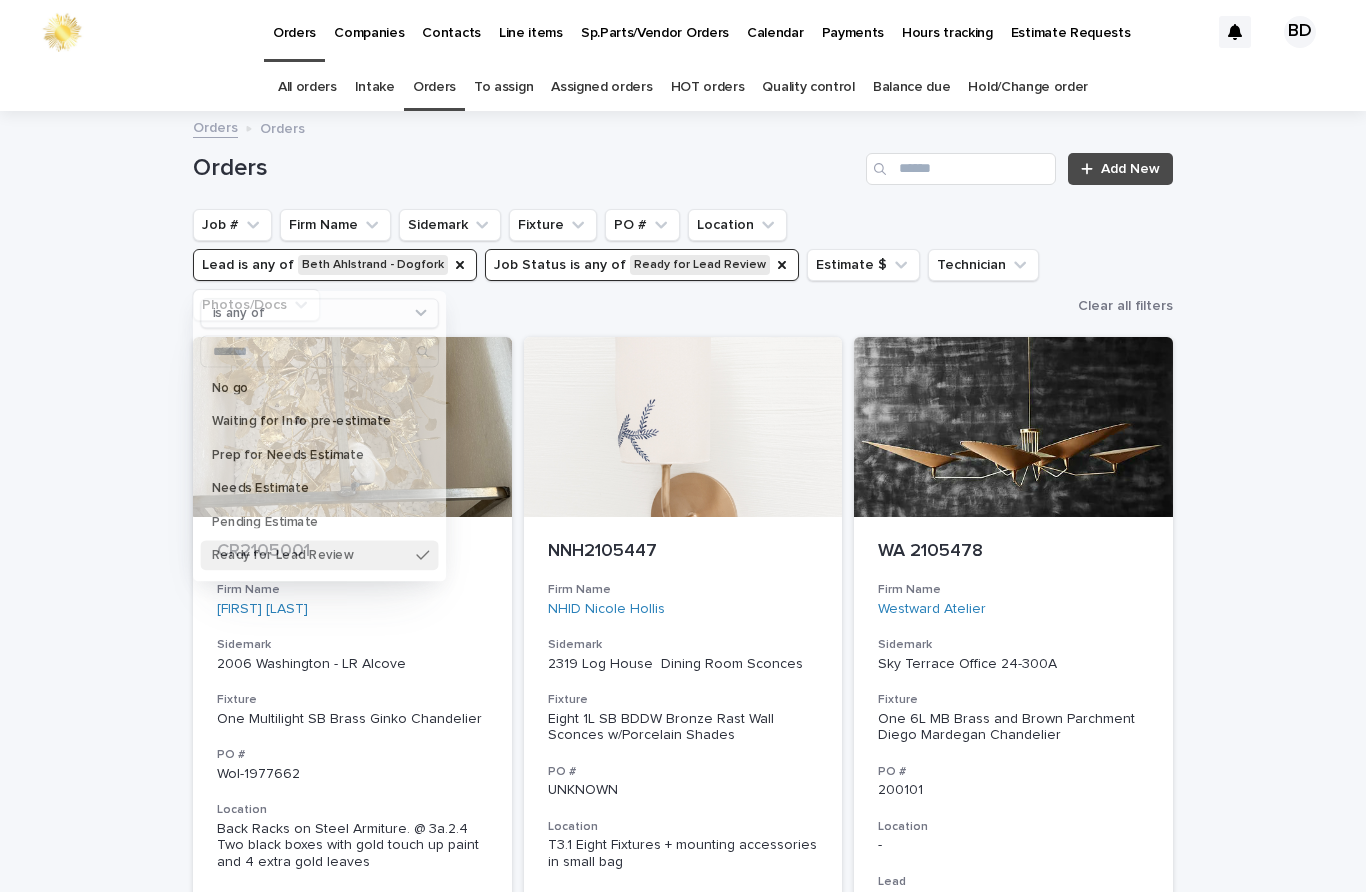 click on "Loading... Saving… Loading... Saving… Orders Add New Job # Firm Name Sidemark Fixture PO # Location Lead is any of [FIRST] [LAST] - Dogfork Job Status is any of Ready for Lead Review is any of No go Waiting for Info pre-estimate Prep for Needs Estimate Needs Estimate Pending Estimate Ready for Lead Review Working on it TECH to LEAD Hold Order TBDs Parts on Order/Out with Vendor Assigned Change Order Completed Estimate $ Technician Photos/Docs Clear all filters CR2105001 Firm Name [FIRST] [LAST] Sidemark 2006 Washington - LR Alcove Fixture One Multilight SB Brass Ginko Chandelier
PO # Wol-1977662 Location Back Racks on Steel Armiture. @ 3a.2.4 Two black boxes with gold touch up paint and 4 extra gold leaves Lead [FIRST] [LAST] - Dogfork + 0 Job Status Ready for Lead Review Estimate $ $ 20,000.00 Technician - NNH2105447 Firm Name NHID [FIRST] [LAST] Sidemark 2319 Log House Dining Room Sconces Fixture Eight 1L SB BDDW Bronze Rast Wall Sconces
w/Porcelain Shades
PO # UNKNOWN Location Lead + 0 -" at bounding box center (683, 1873) 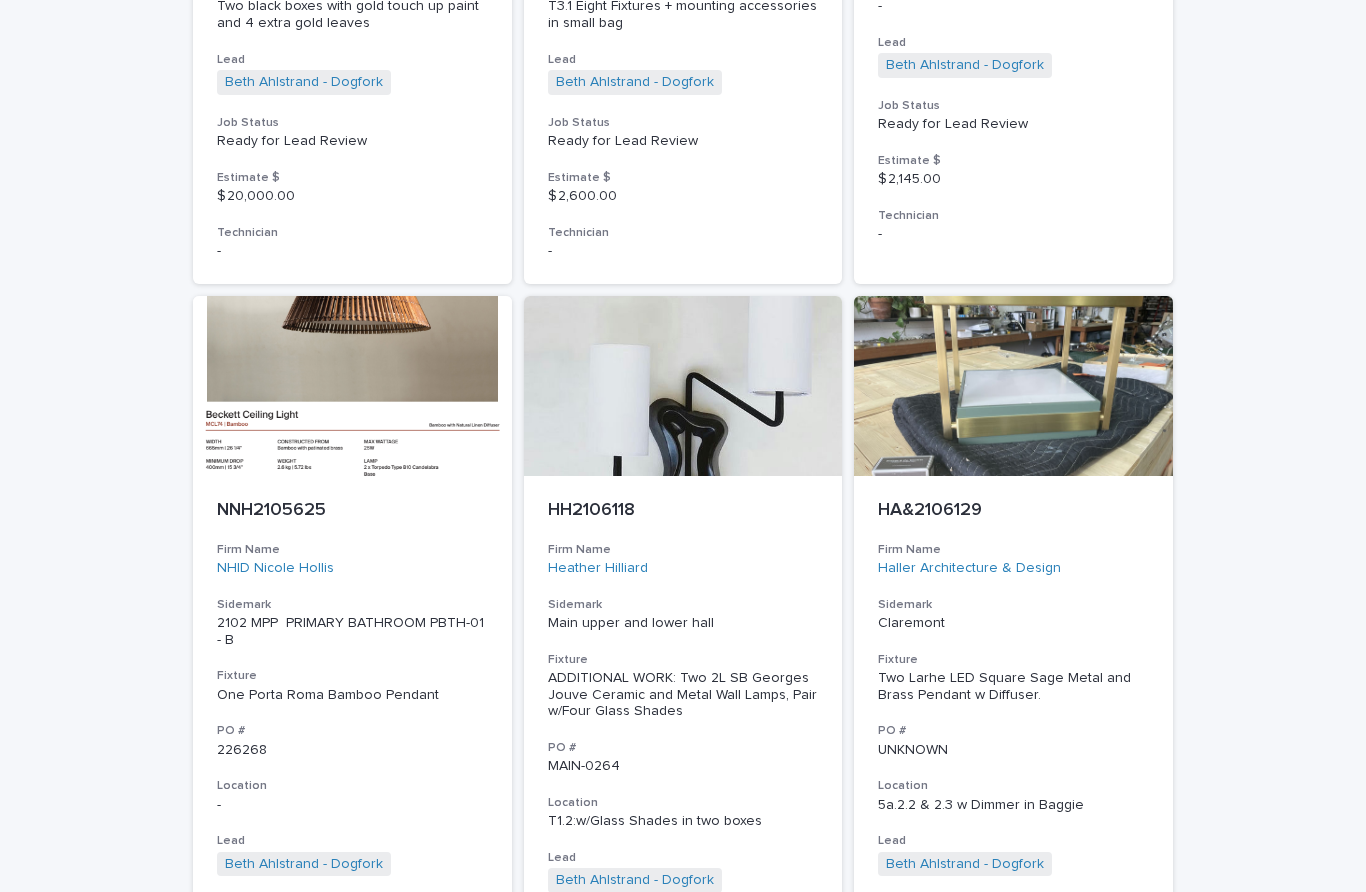 scroll, scrollTop: 840, scrollLeft: 0, axis: vertical 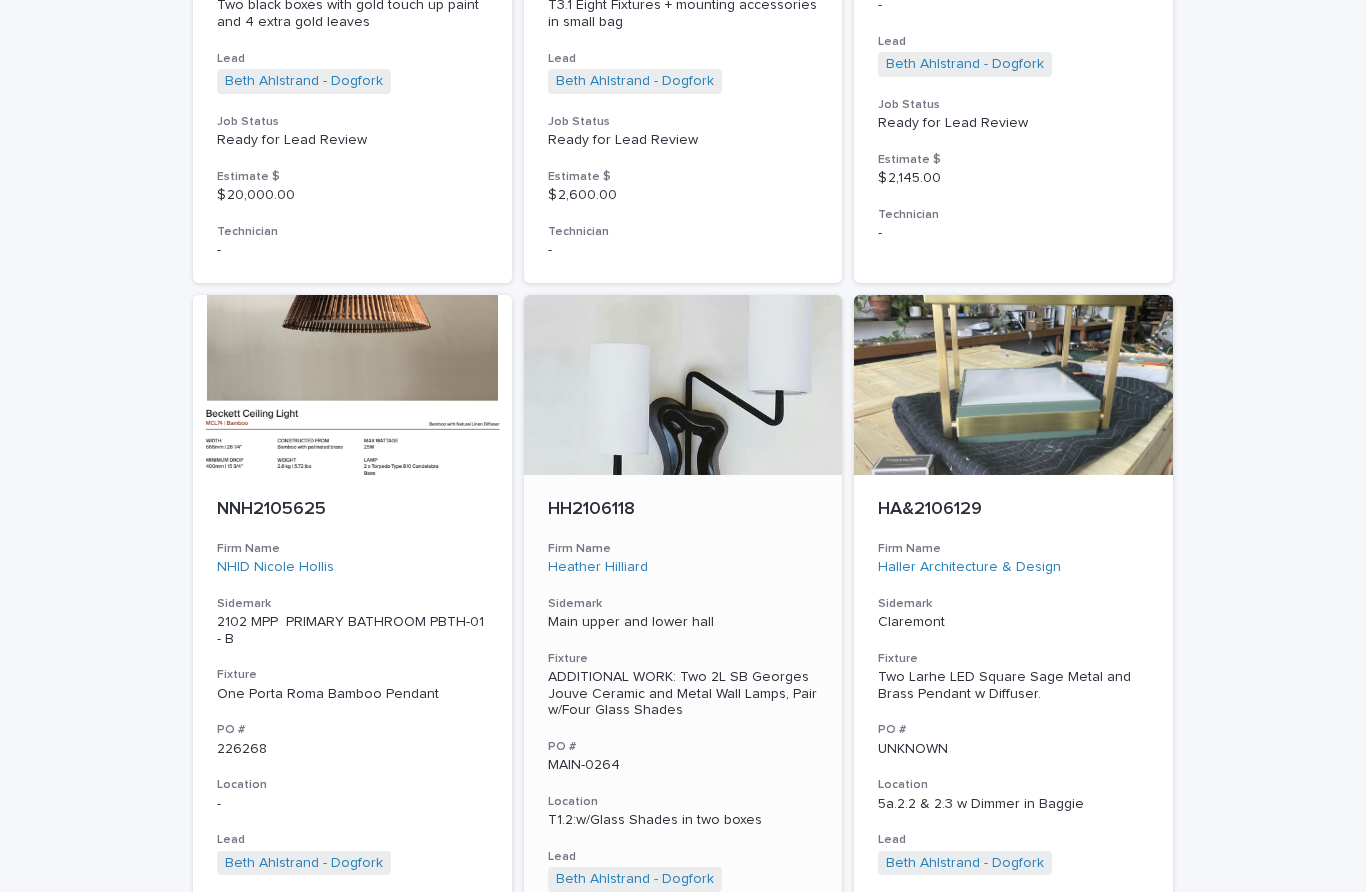 click on "HH2106118 Firm Name [FIRST] [LAST] Sidemark Main upper and lower hall Fixture ADDITIONAL WORK: Two 2L SB Georges Jouve Ceramic and Metal Wall Lamps, Pair
w/Four Glass Shades
PO # MAIN-0264 Location T1.2:w/Glass Shades in two boxes Lead [FIRST] [LAST] - Dogfork + 0 Job Status Ready for Lead Review Estimate $ $ 730.00 Technician -" at bounding box center [683, 778] 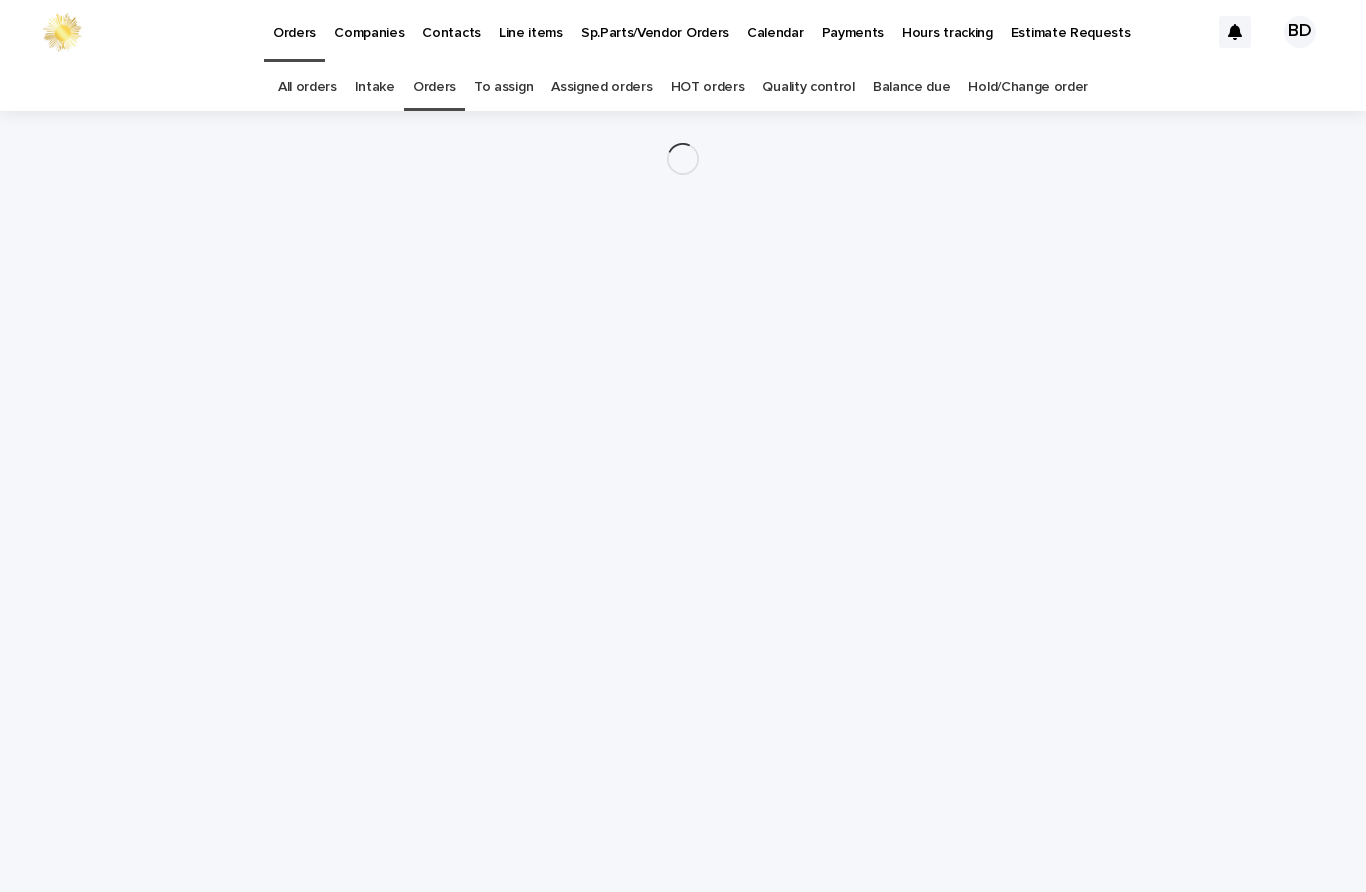 scroll, scrollTop: 0, scrollLeft: 0, axis: both 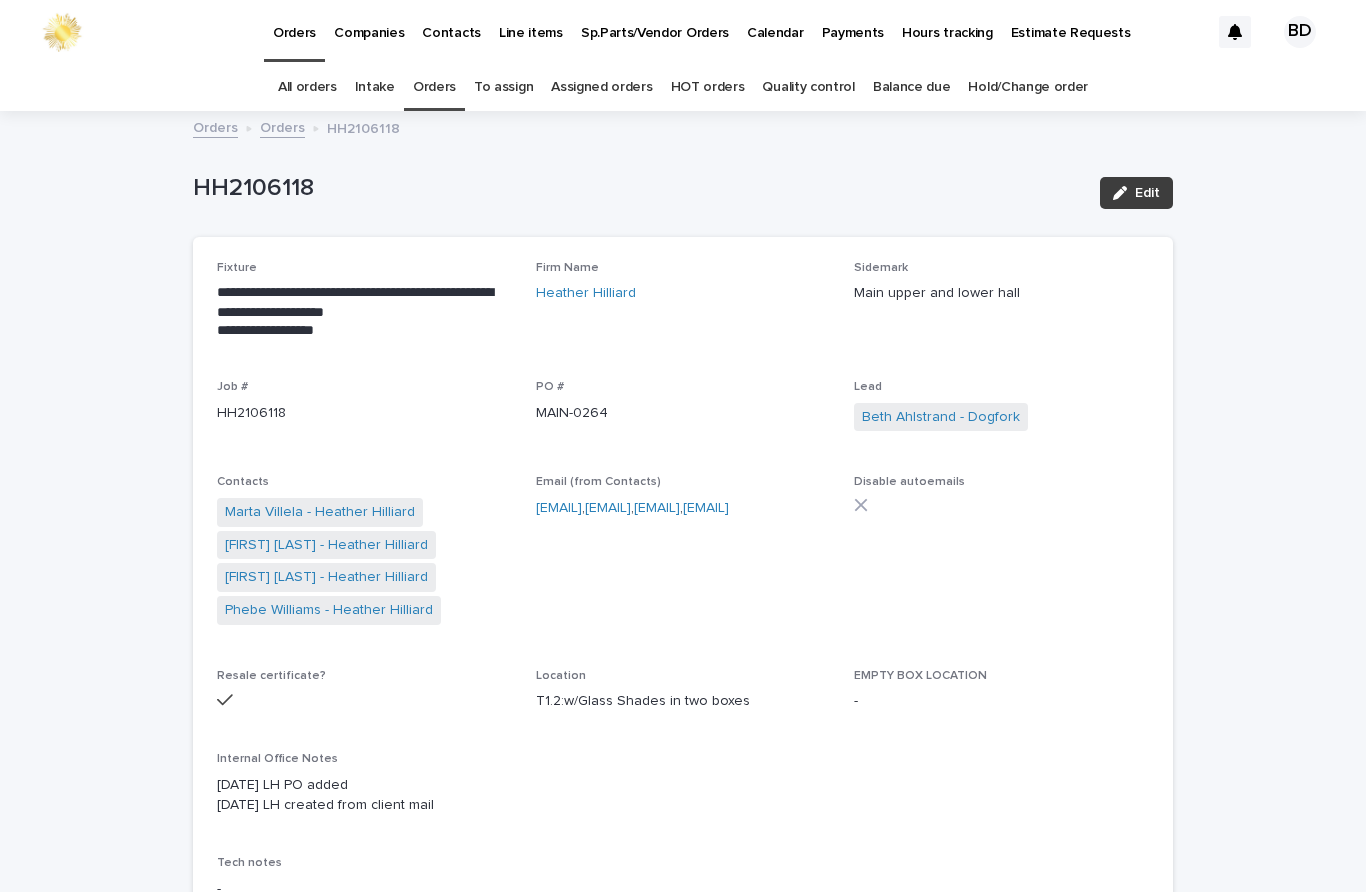 click on "Edit" at bounding box center [1136, 193] 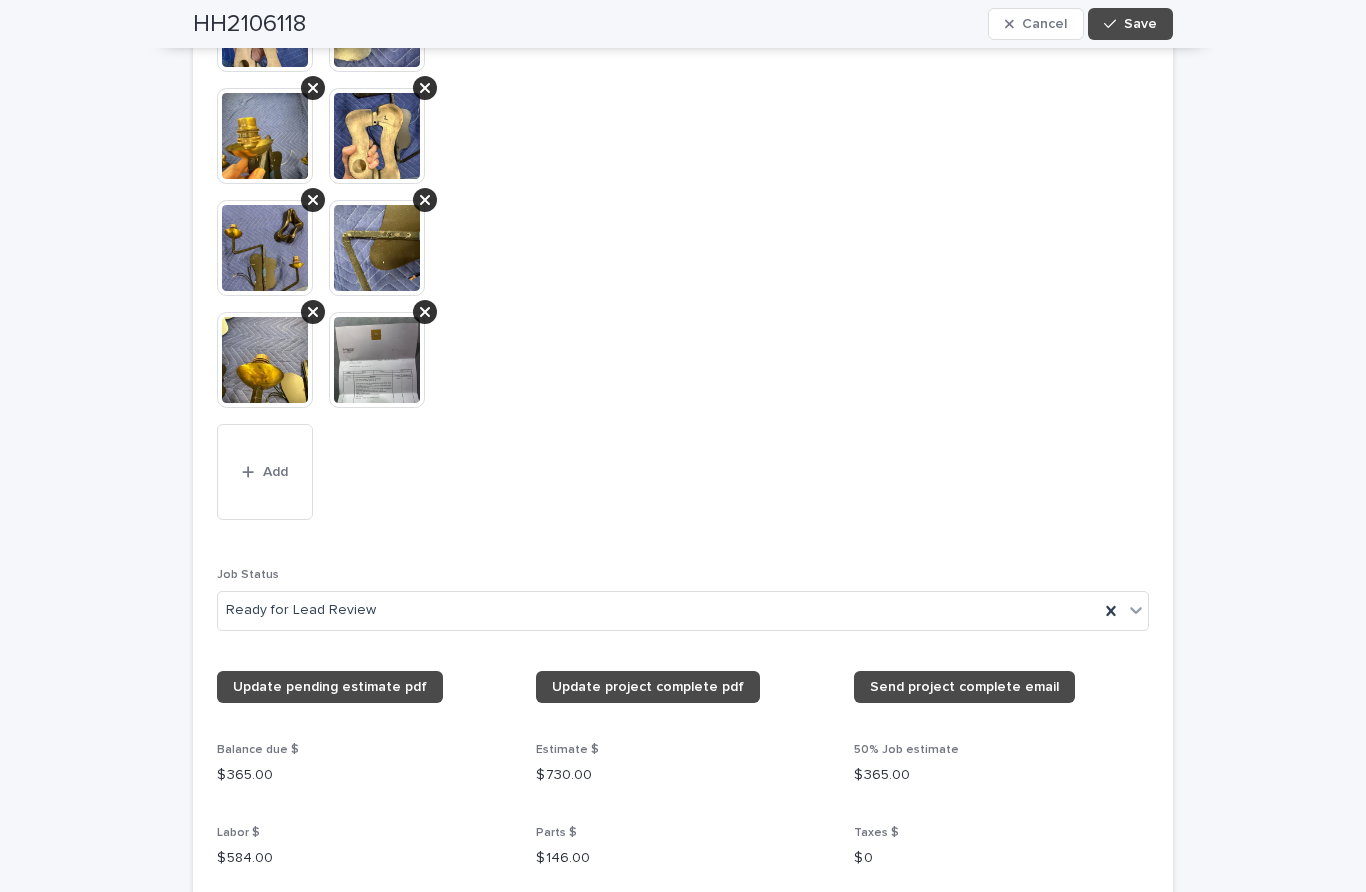 scroll, scrollTop: 2279, scrollLeft: 0, axis: vertical 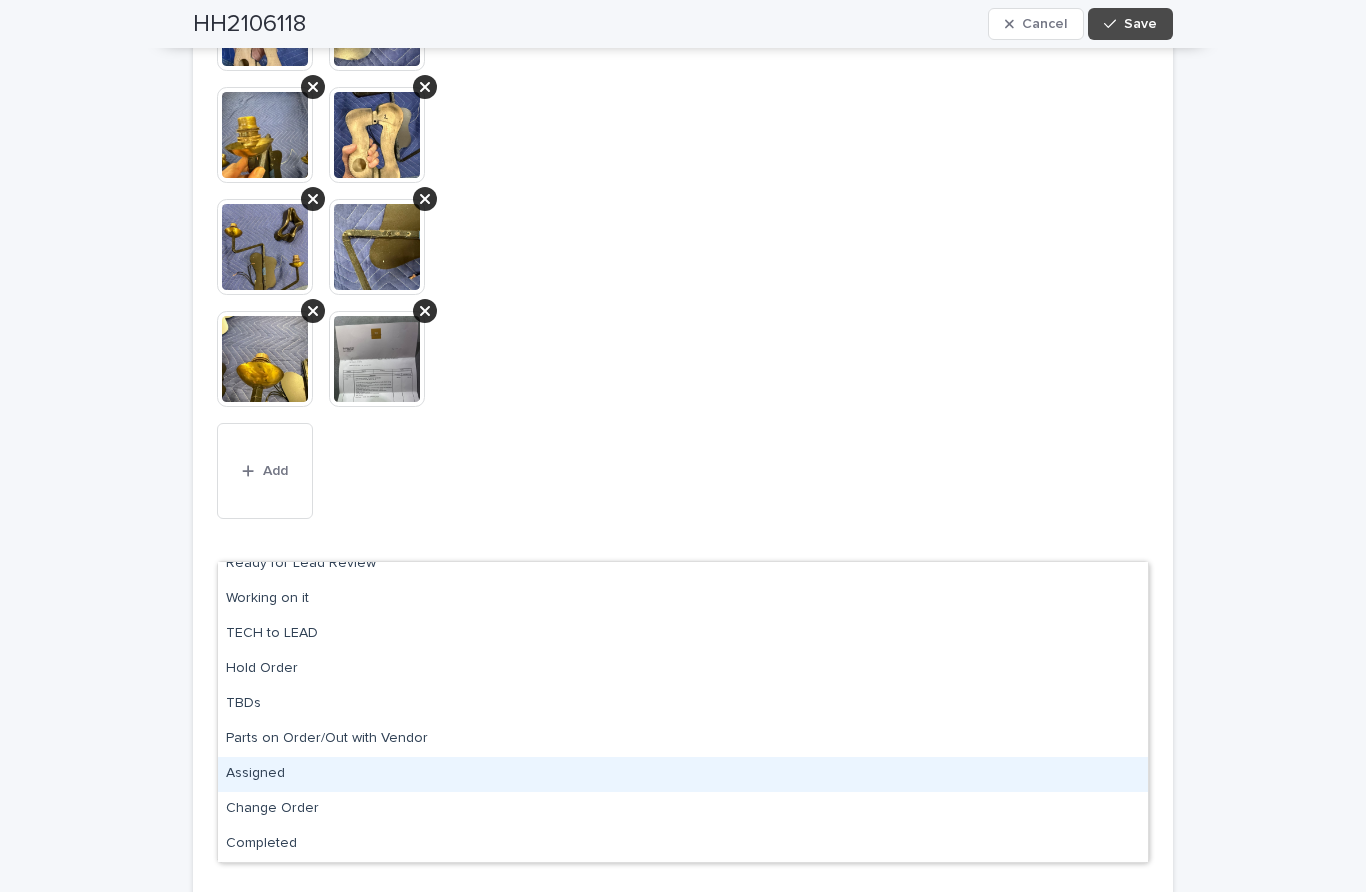 click on "Assigned" at bounding box center (683, 774) 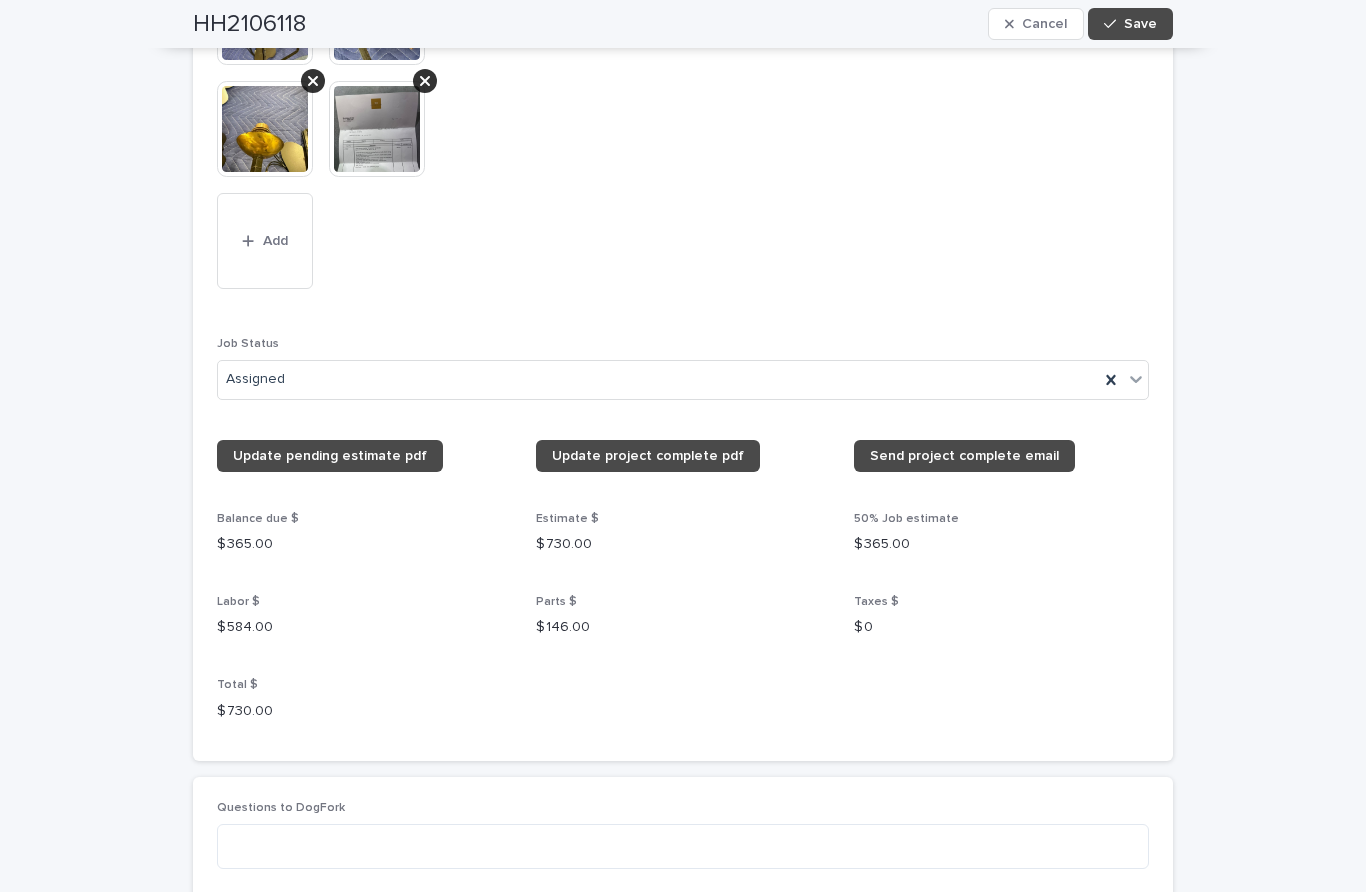 scroll, scrollTop: 2803, scrollLeft: 0, axis: vertical 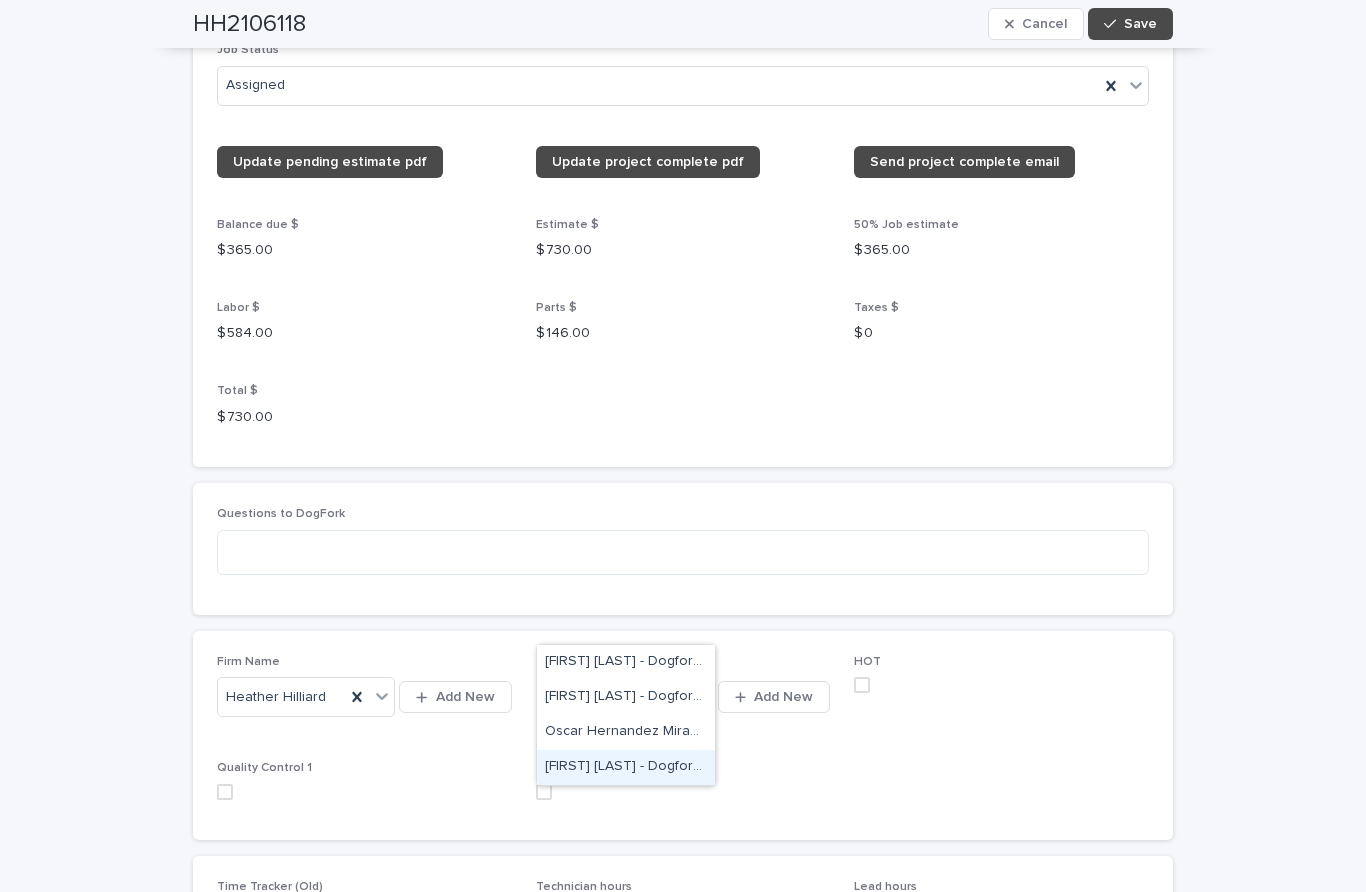 click on "[FIRST] [LAST] - Dogfork - Technician" at bounding box center [626, 767] 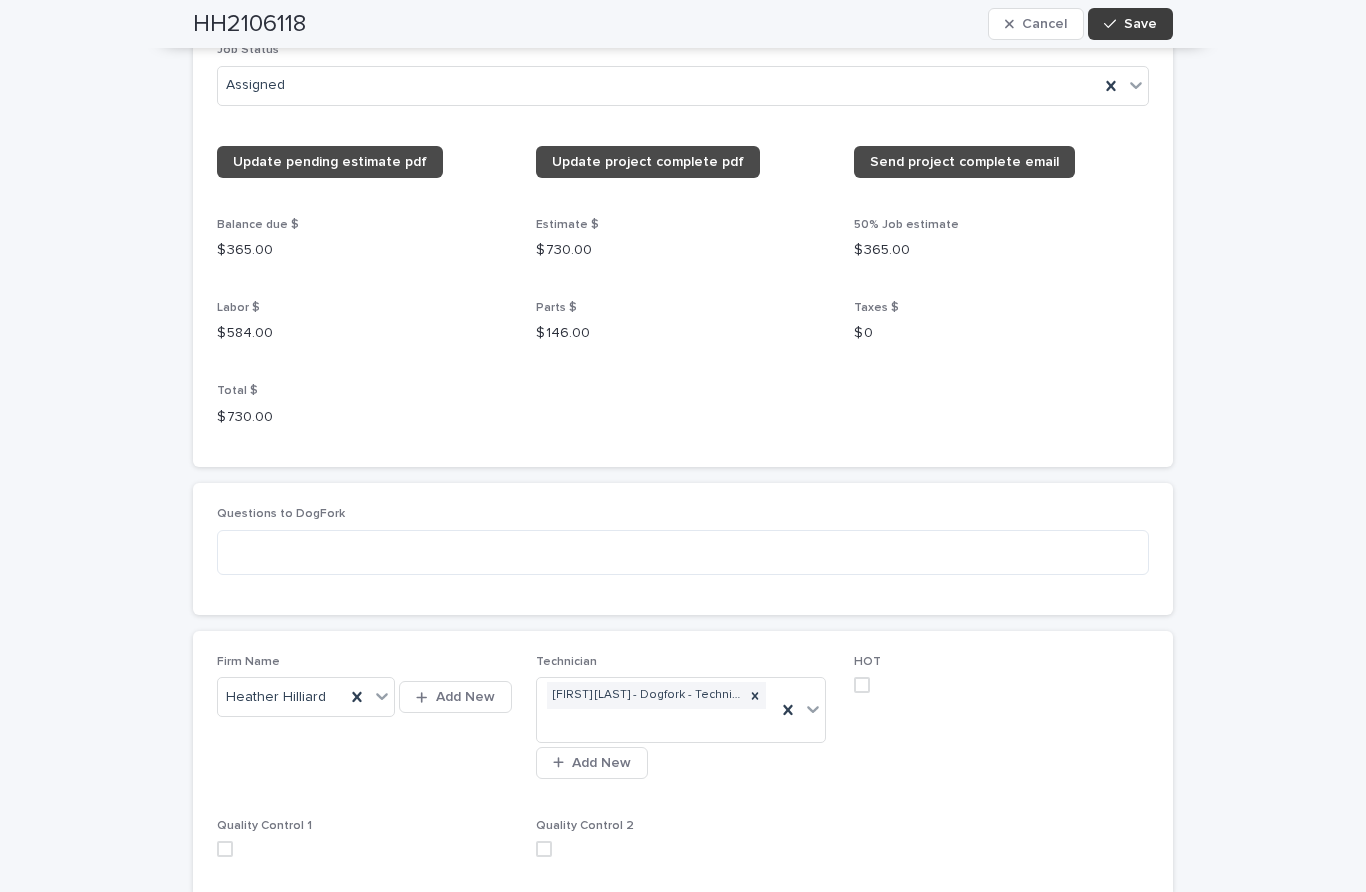 click on "Save" at bounding box center (1140, 24) 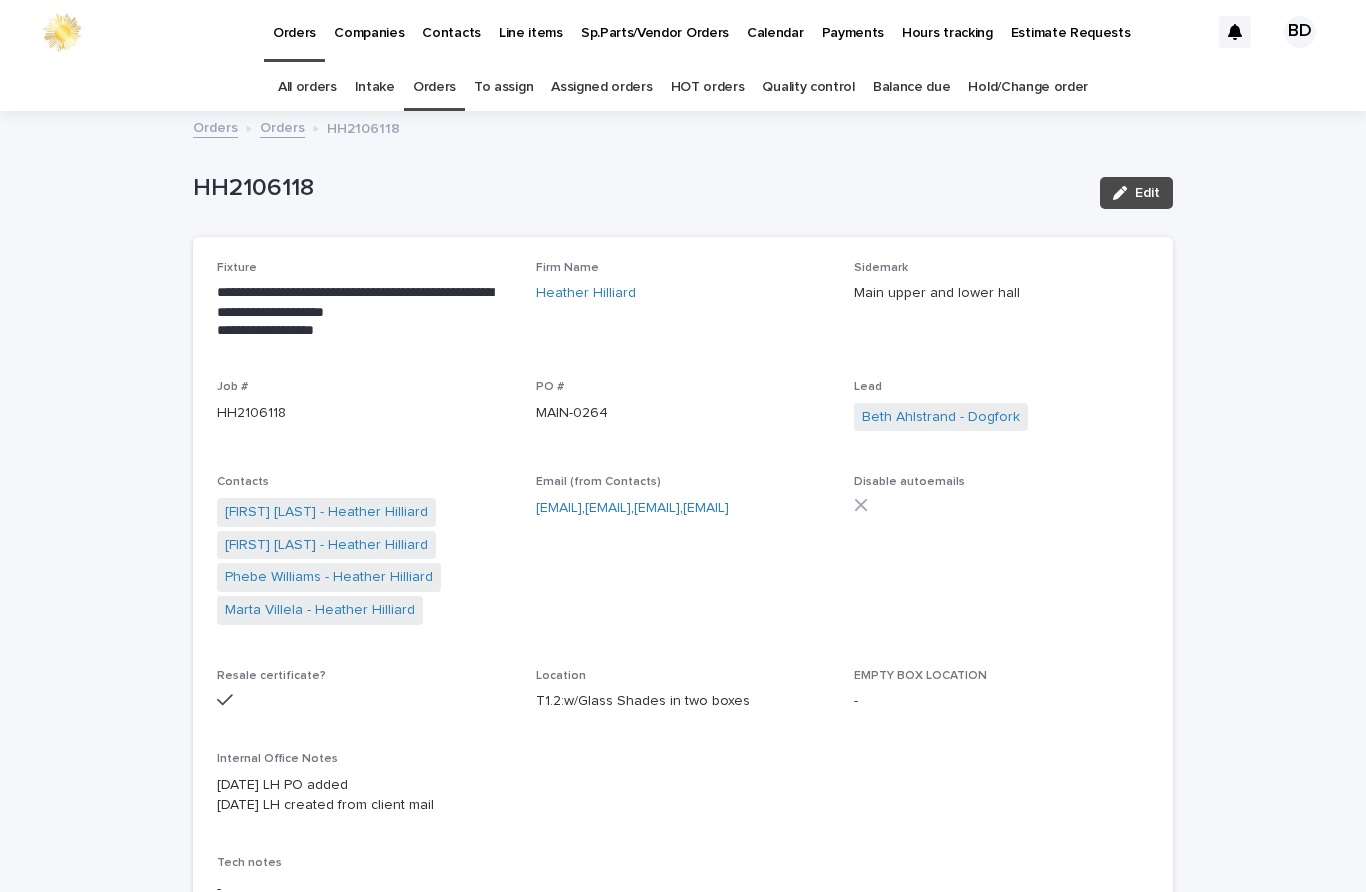 scroll, scrollTop: 0, scrollLeft: 0, axis: both 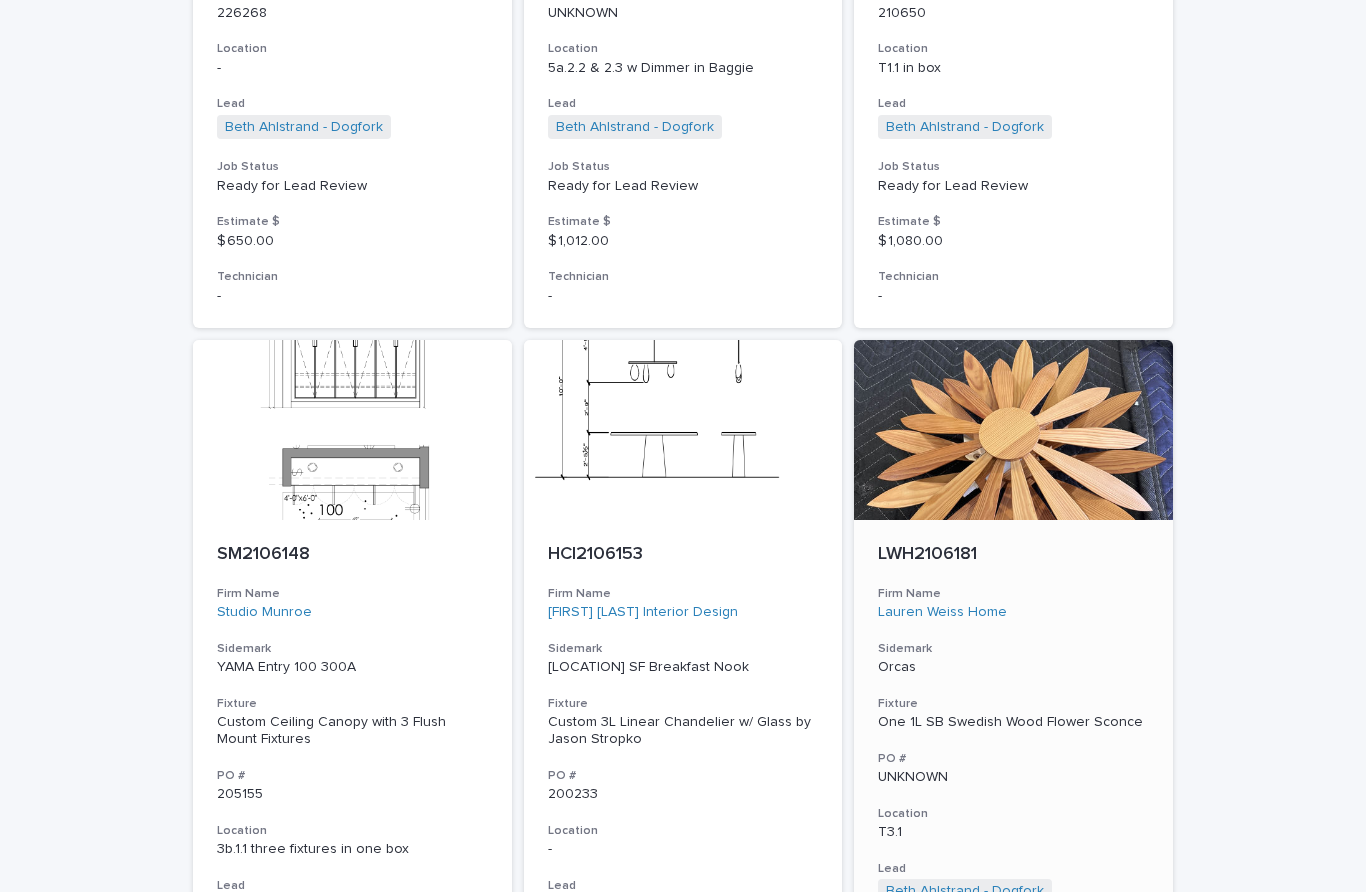 click on "LWH2106181" at bounding box center (1013, 555) 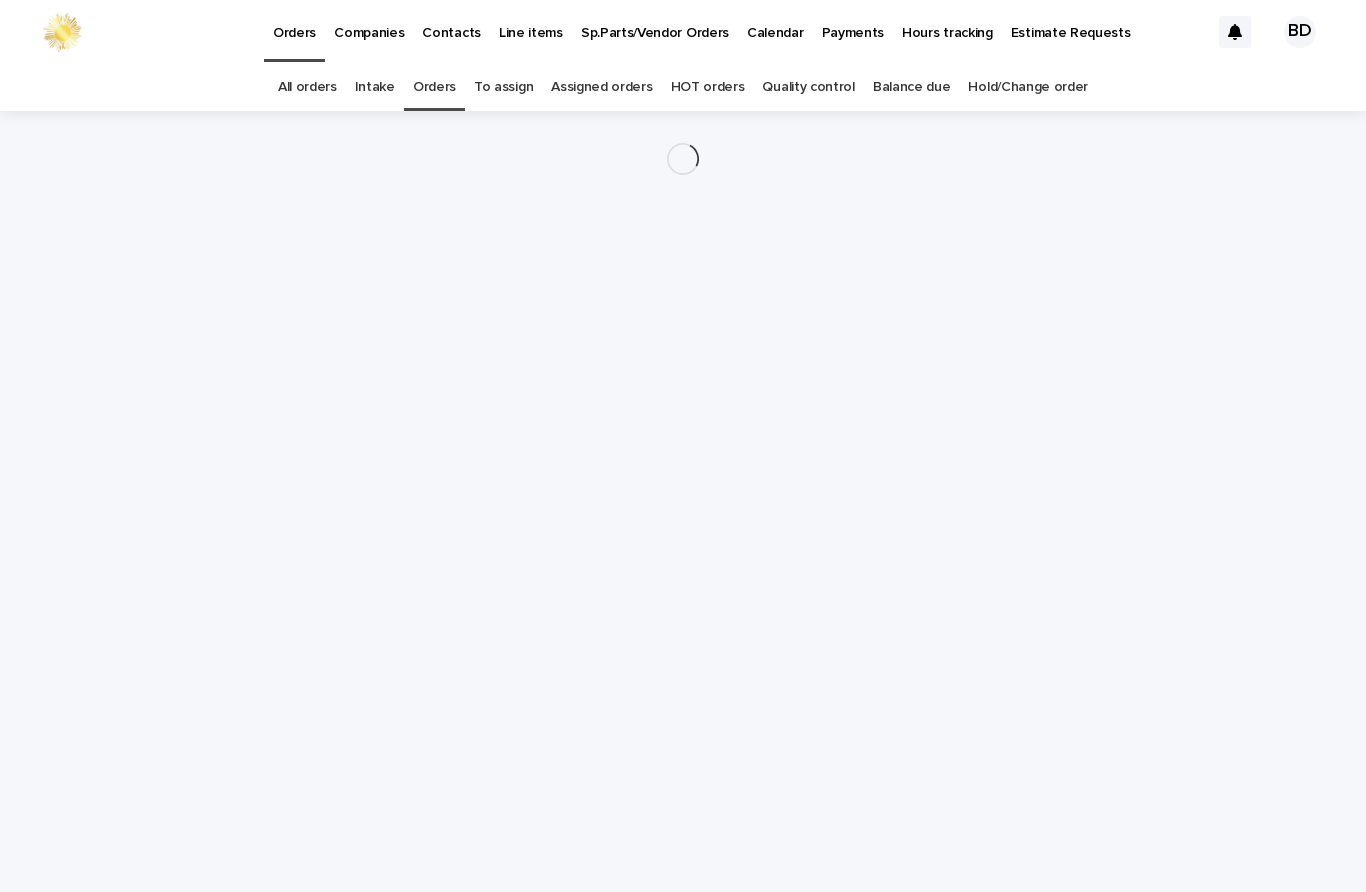 scroll, scrollTop: 0, scrollLeft: 0, axis: both 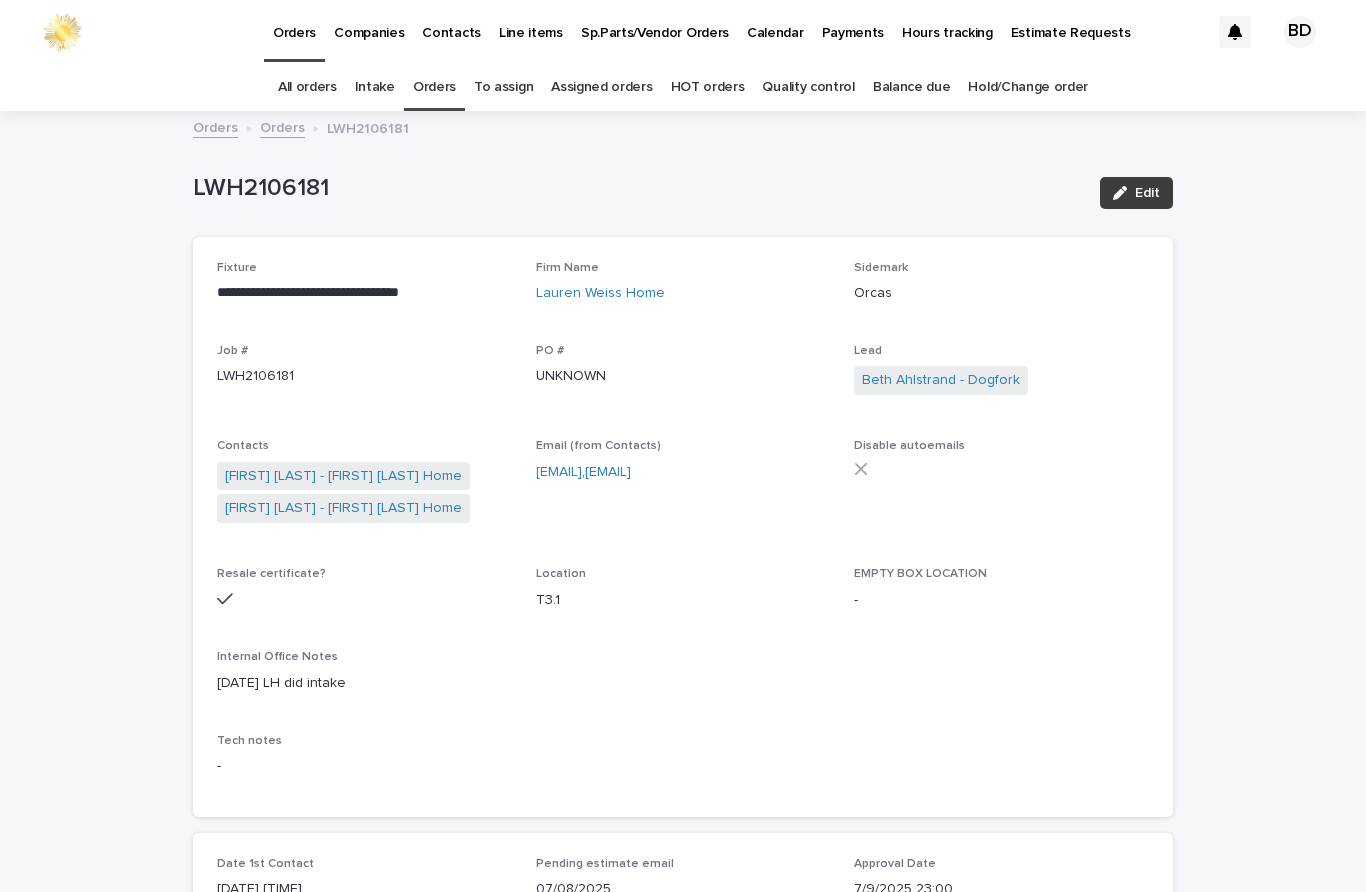 click on "Edit" at bounding box center [1136, 193] 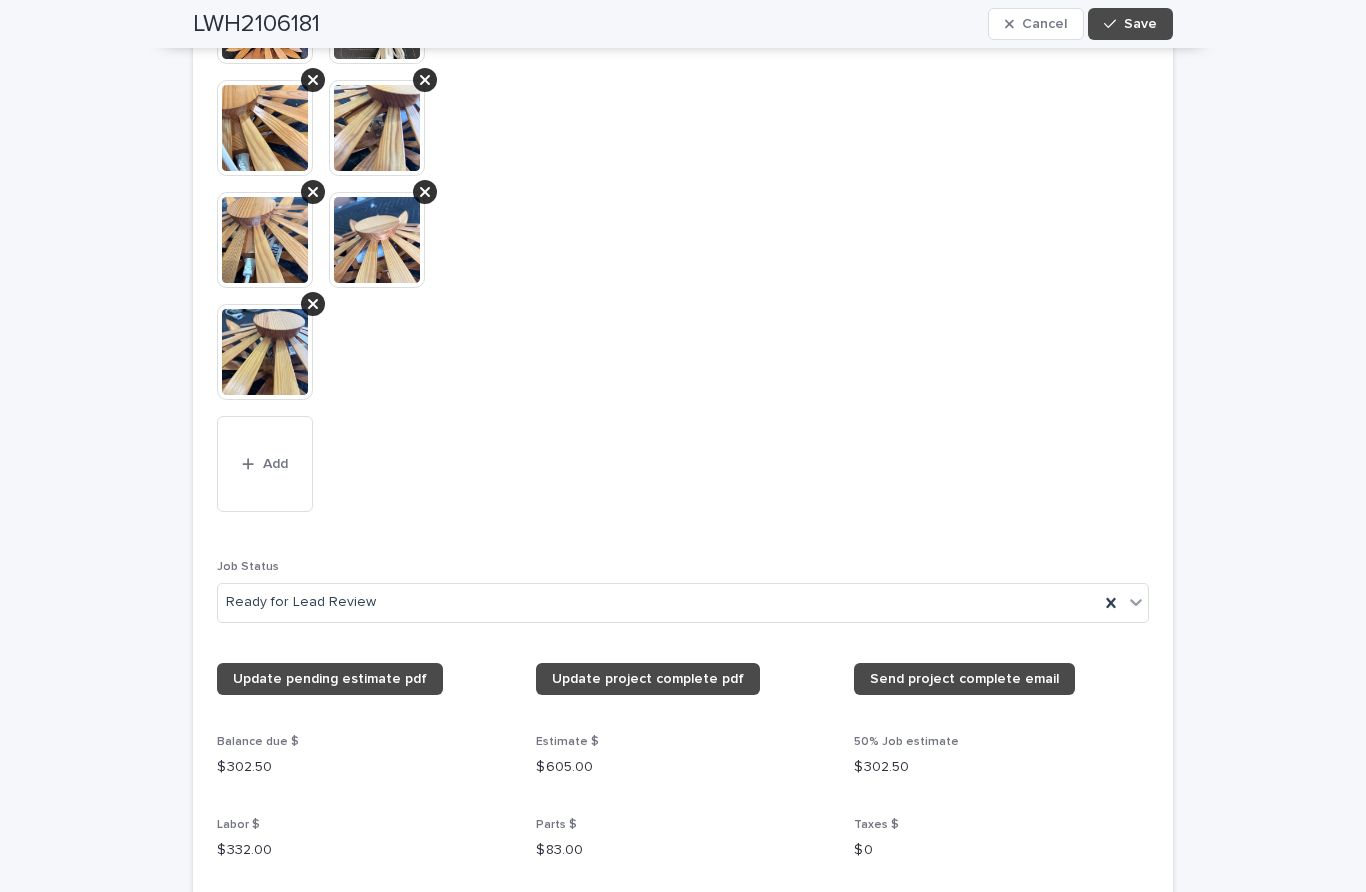 scroll, scrollTop: 1962, scrollLeft: 0, axis: vertical 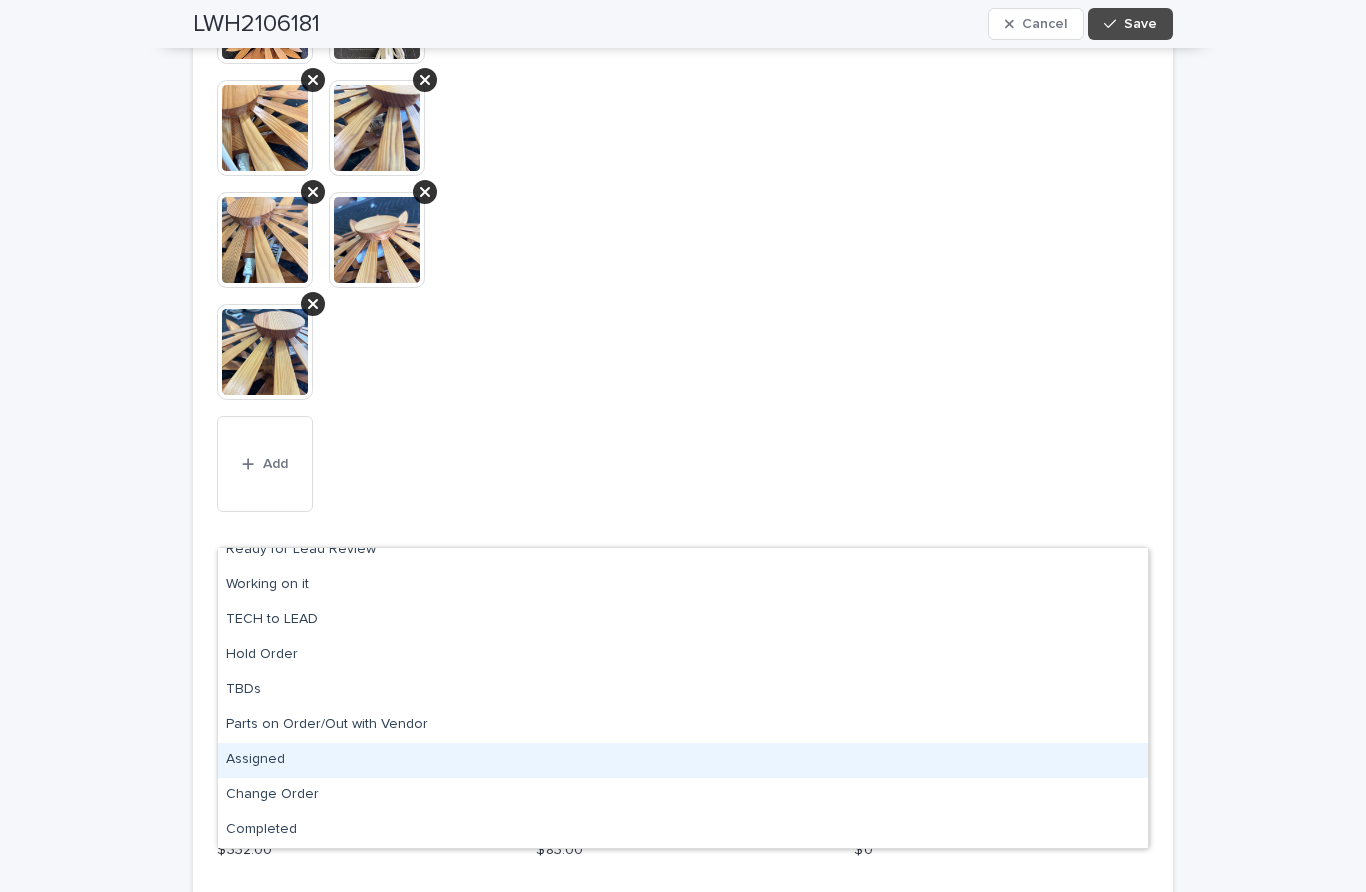 click on "Assigned" at bounding box center (683, 760) 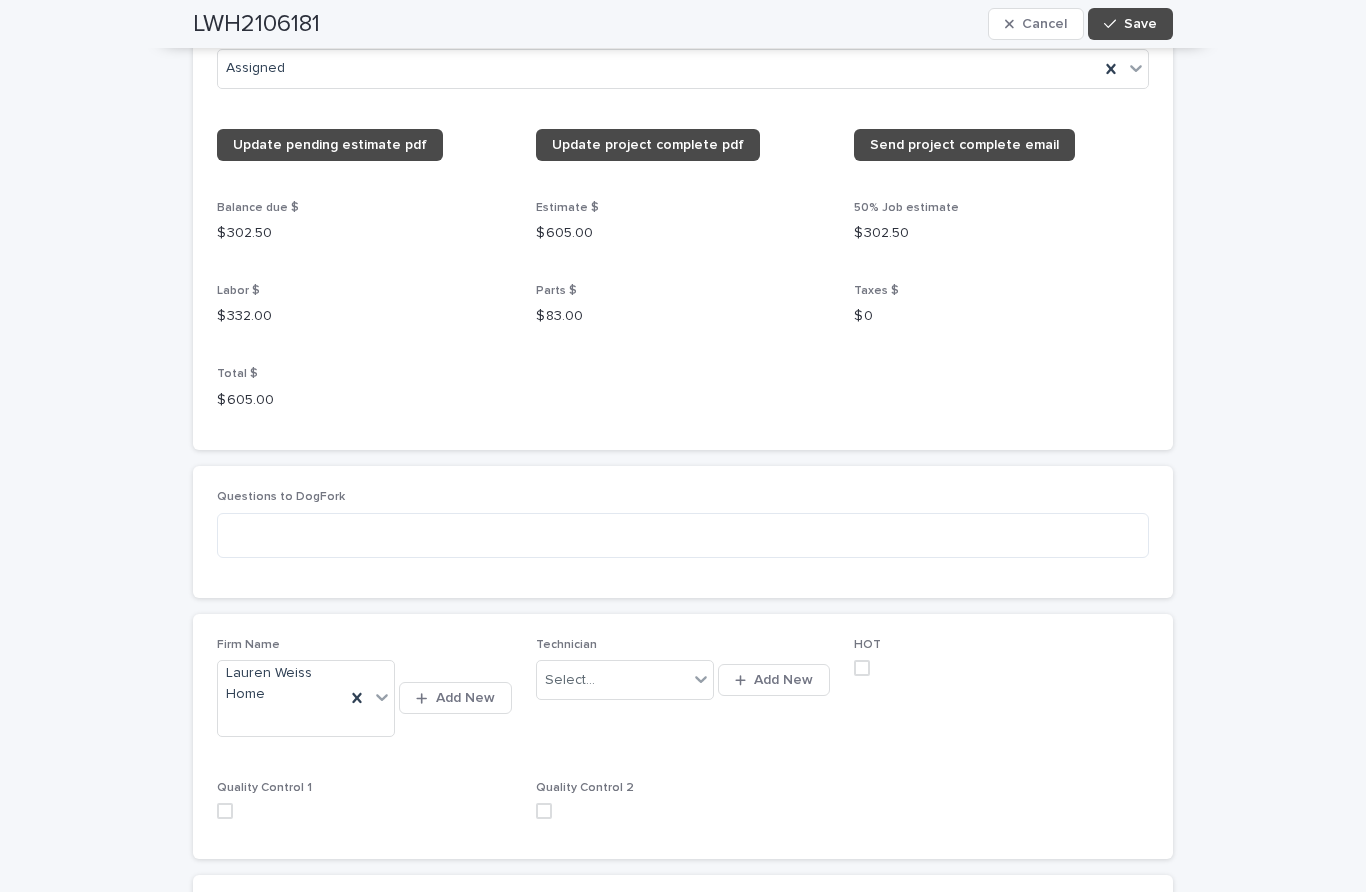 scroll, scrollTop: 2496, scrollLeft: 0, axis: vertical 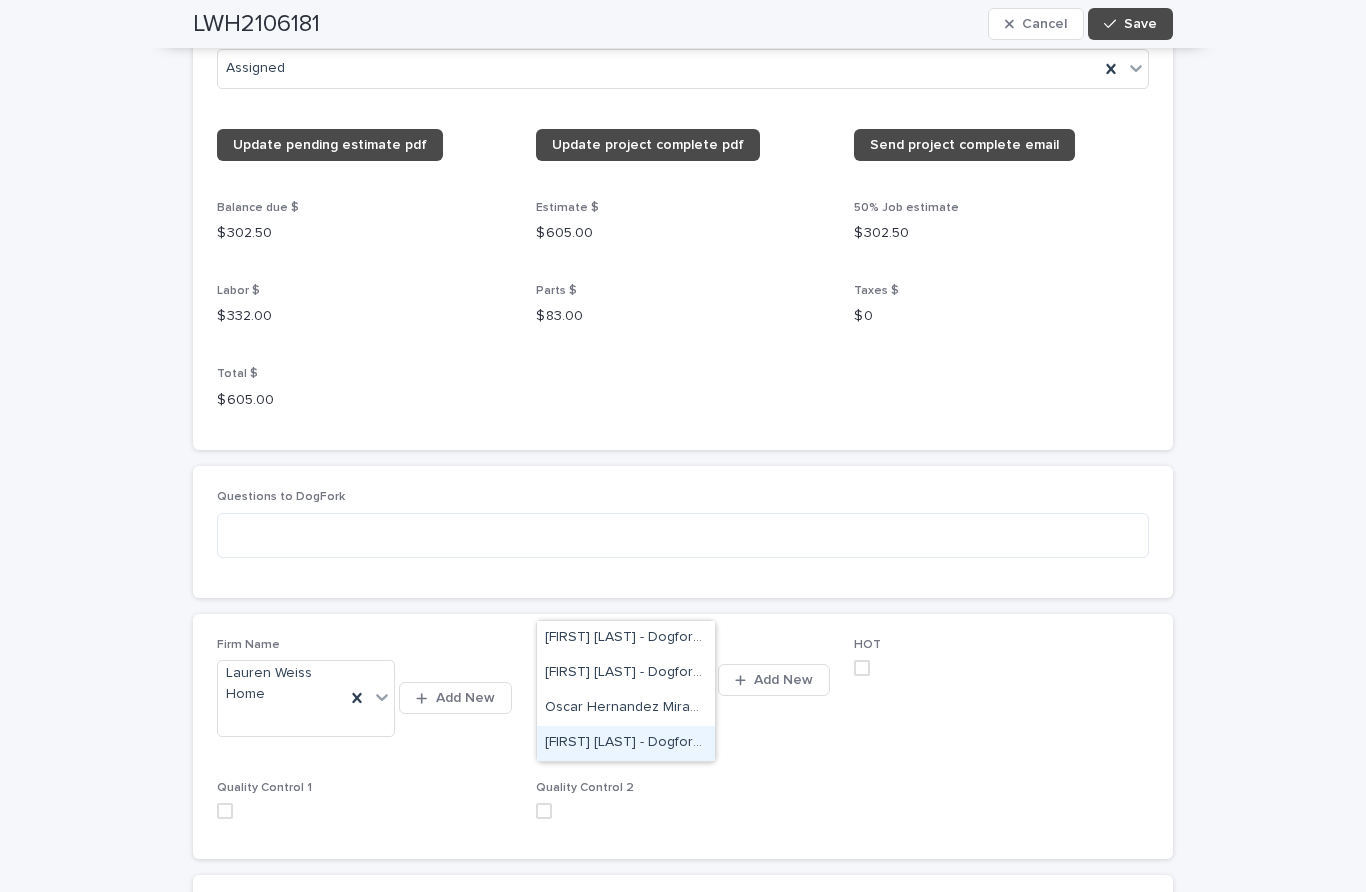 click on "[FIRST] [LAST] - Dogfork - Technician" at bounding box center (626, 743) 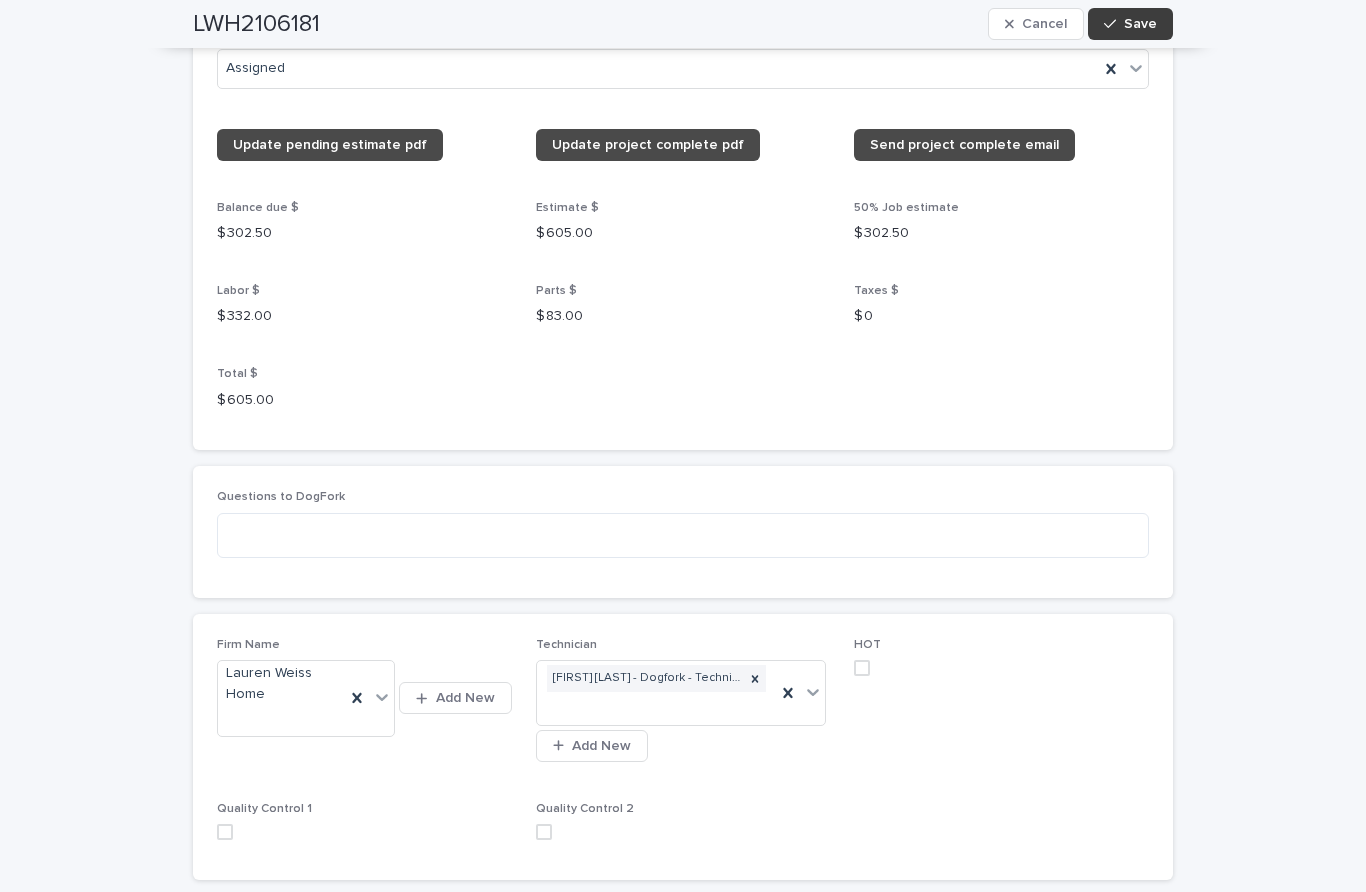 click on "Save" at bounding box center [1130, 24] 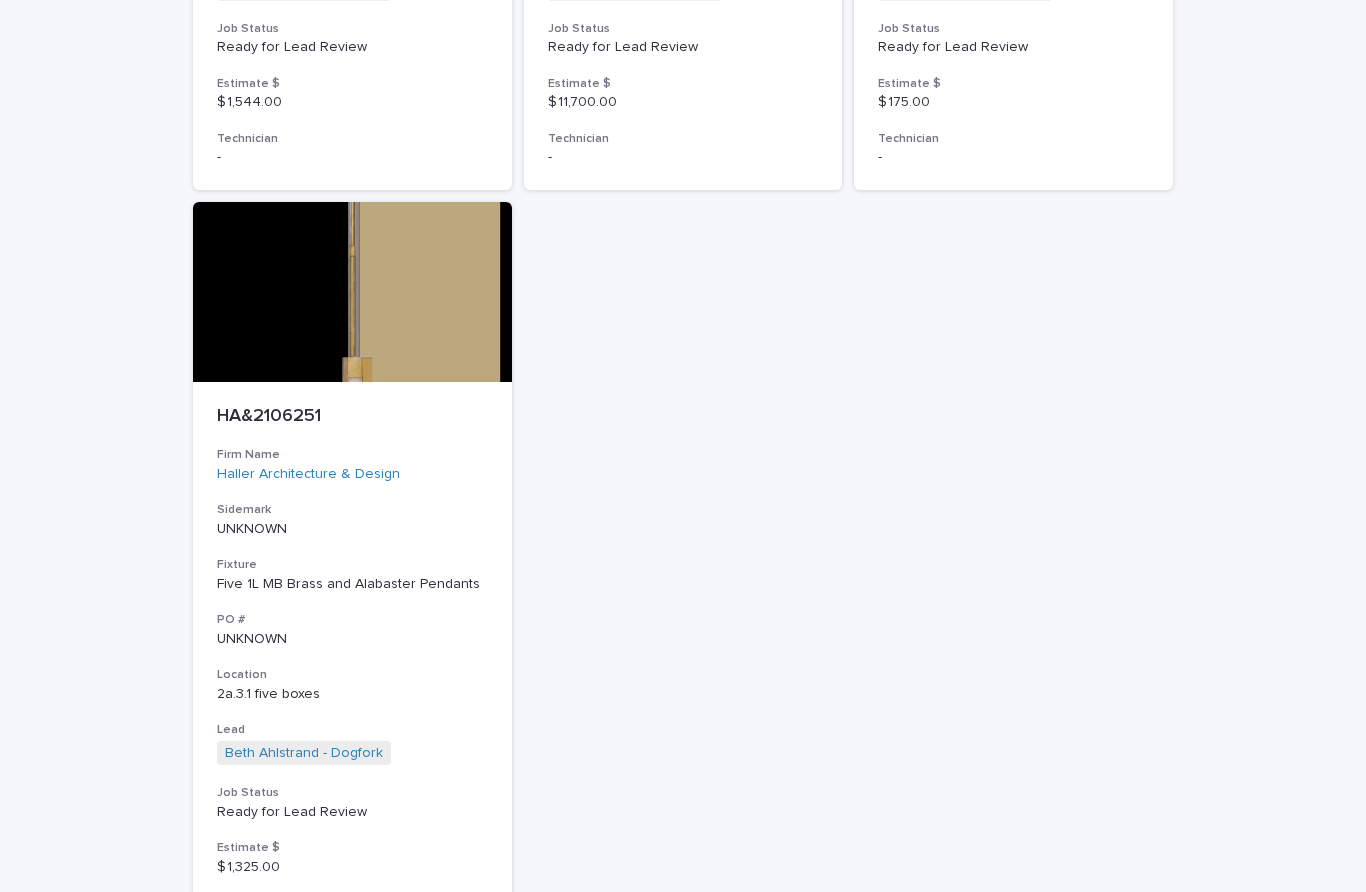 scroll, scrollTop: 29, scrollLeft: 0, axis: vertical 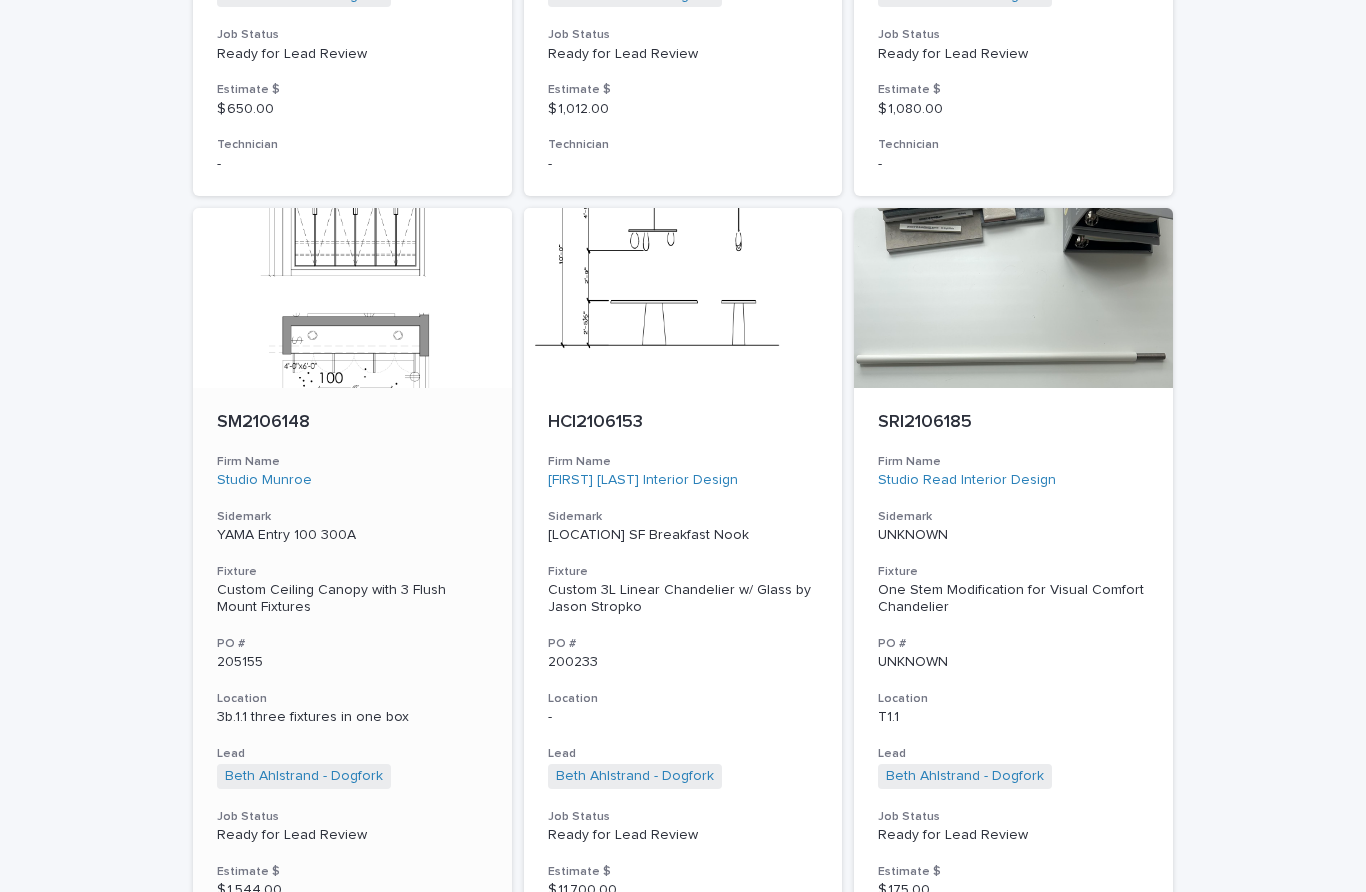 click on "SM2106148" at bounding box center (352, 423) 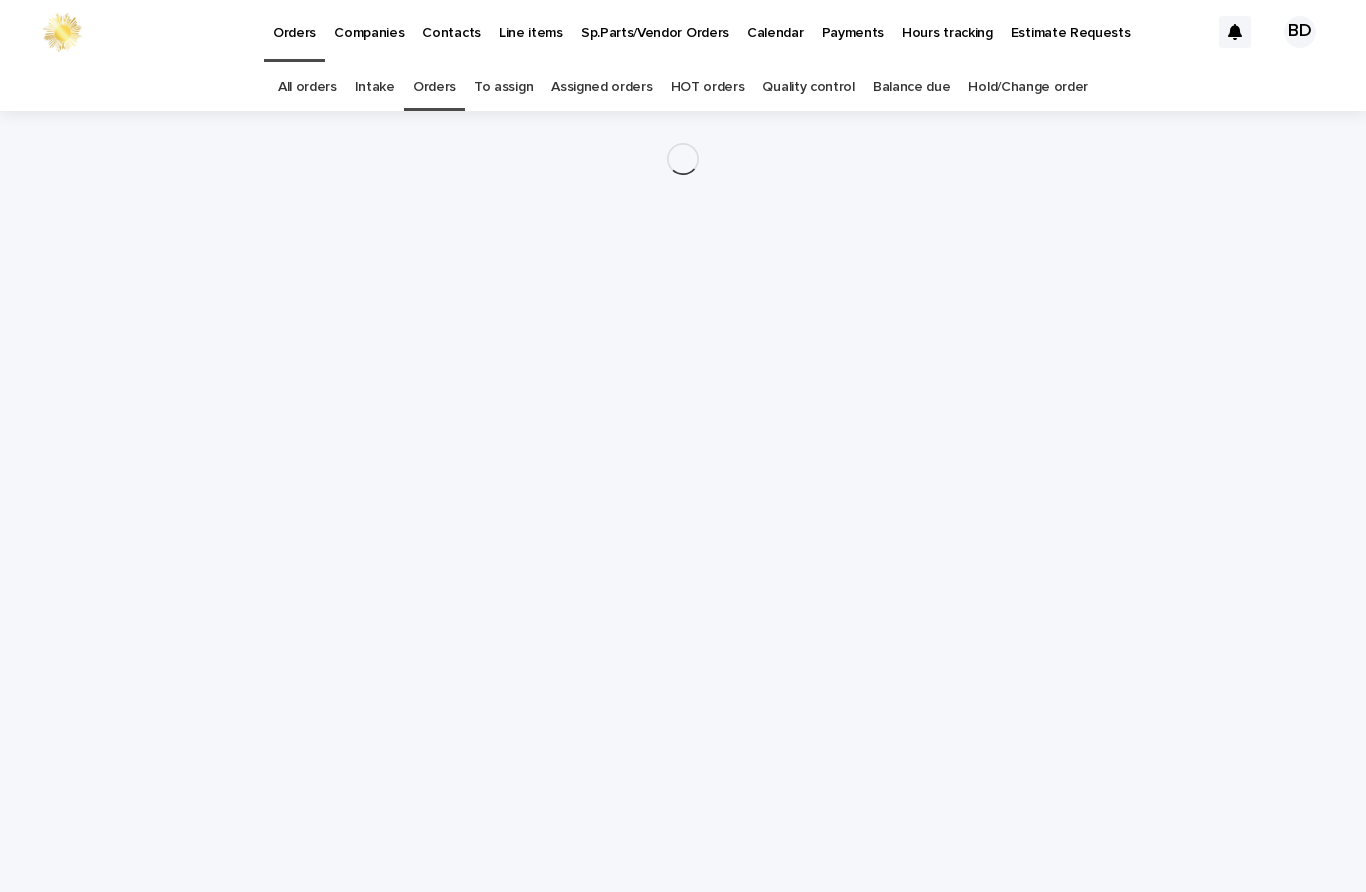scroll, scrollTop: 0, scrollLeft: 0, axis: both 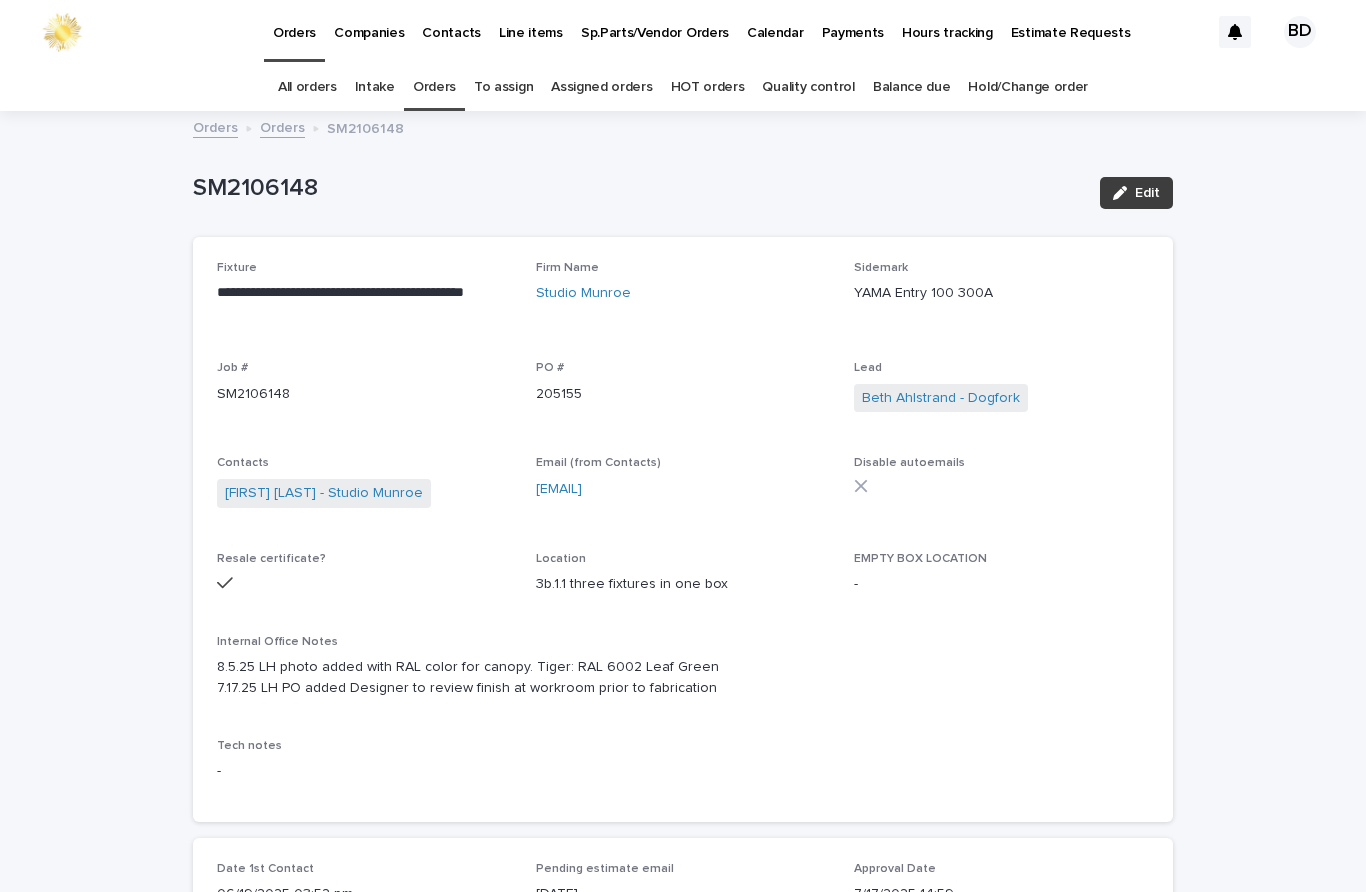 click on "Edit" at bounding box center (1147, 193) 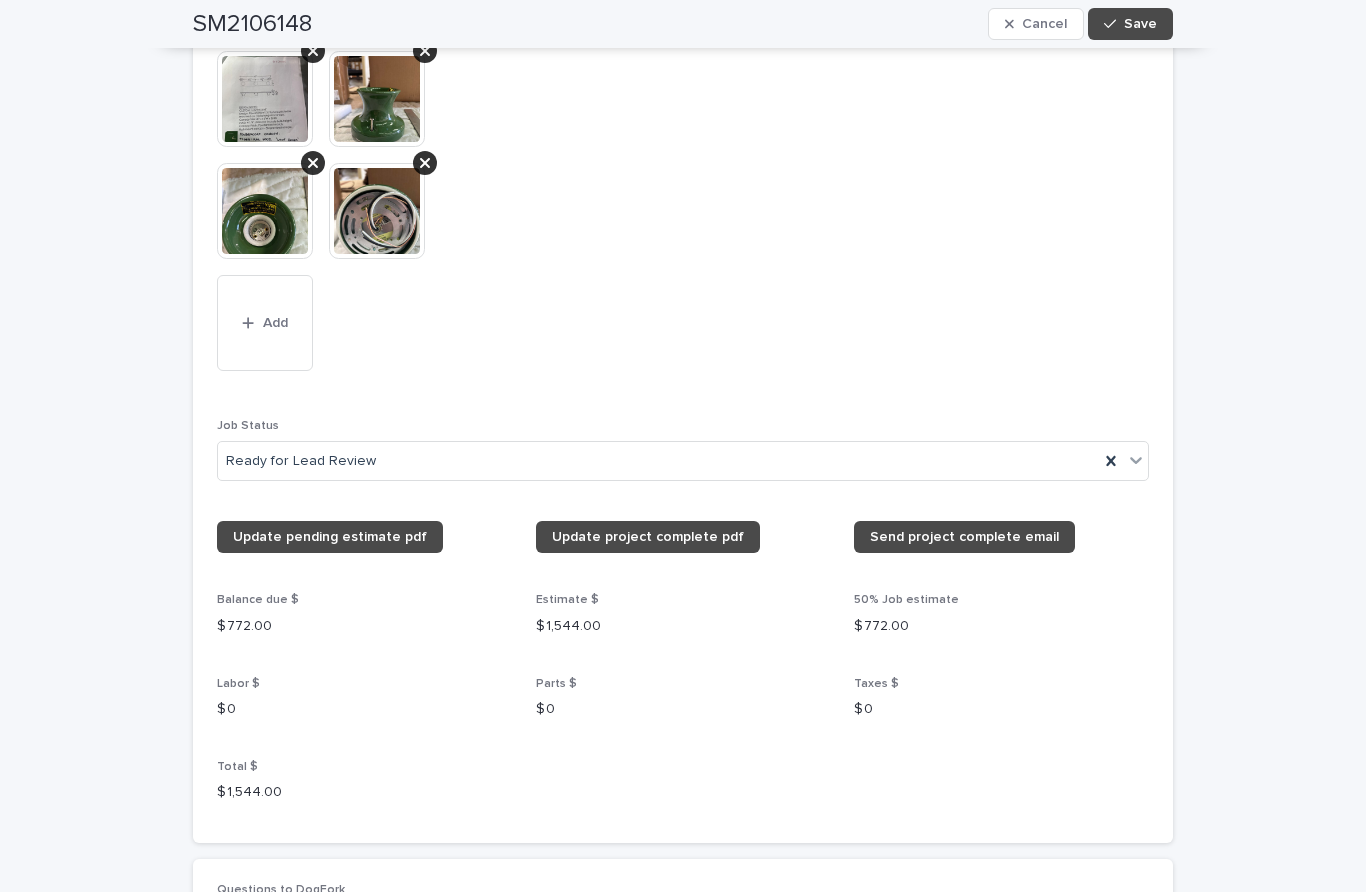 scroll, scrollTop: 2034, scrollLeft: 0, axis: vertical 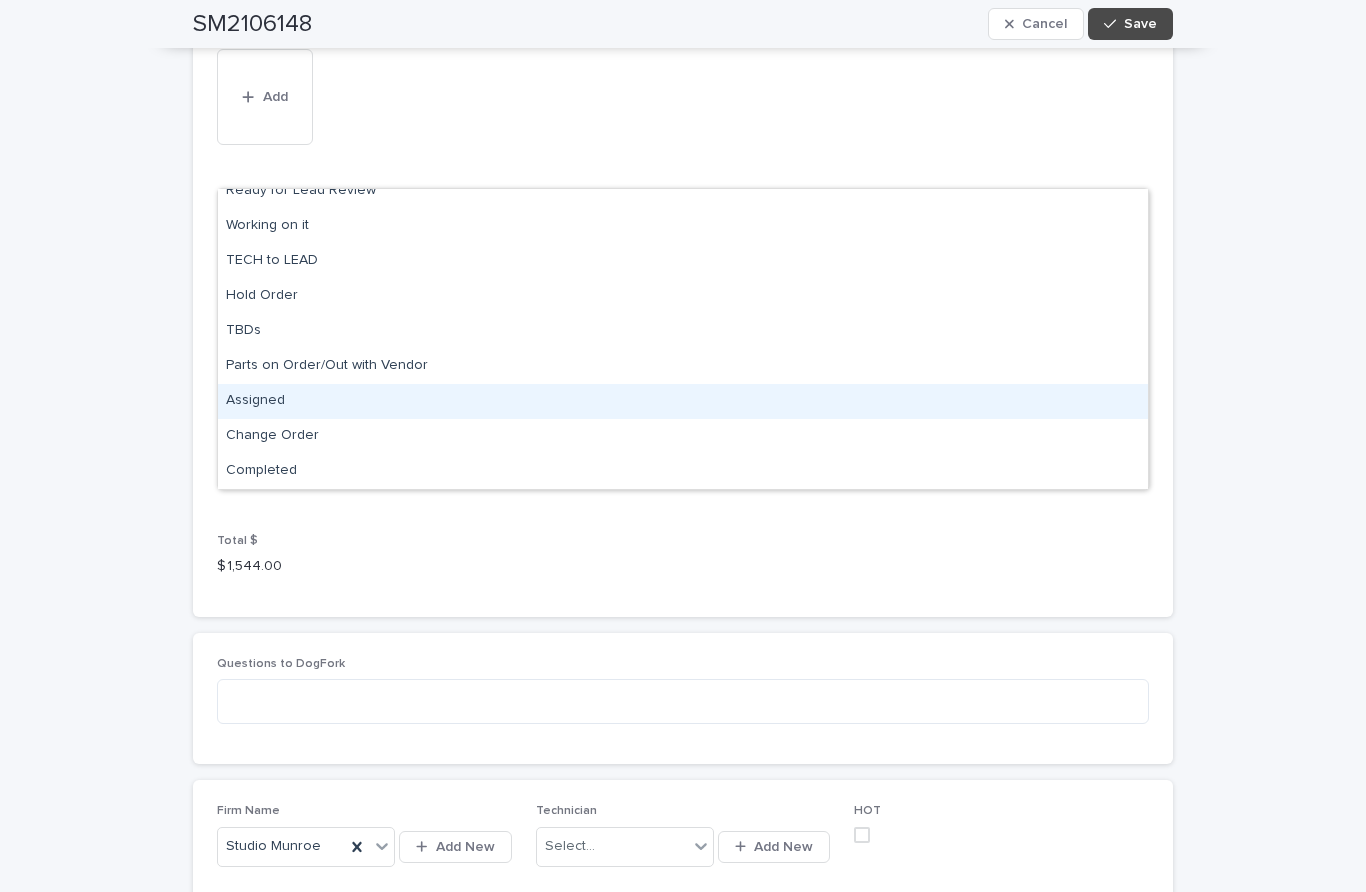 click on "Assigned" at bounding box center (683, 401) 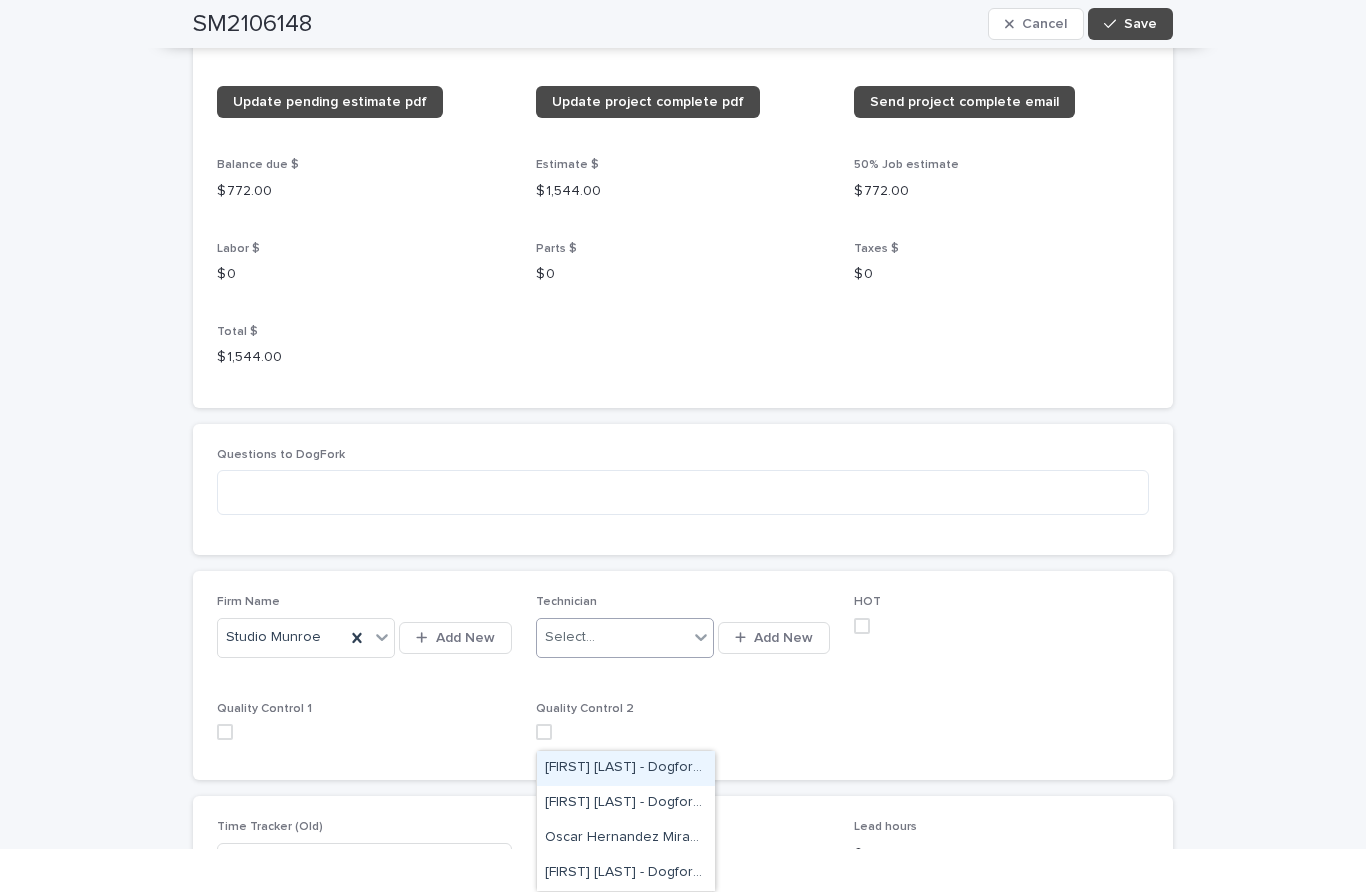 scroll, scrollTop: 2458, scrollLeft: 0, axis: vertical 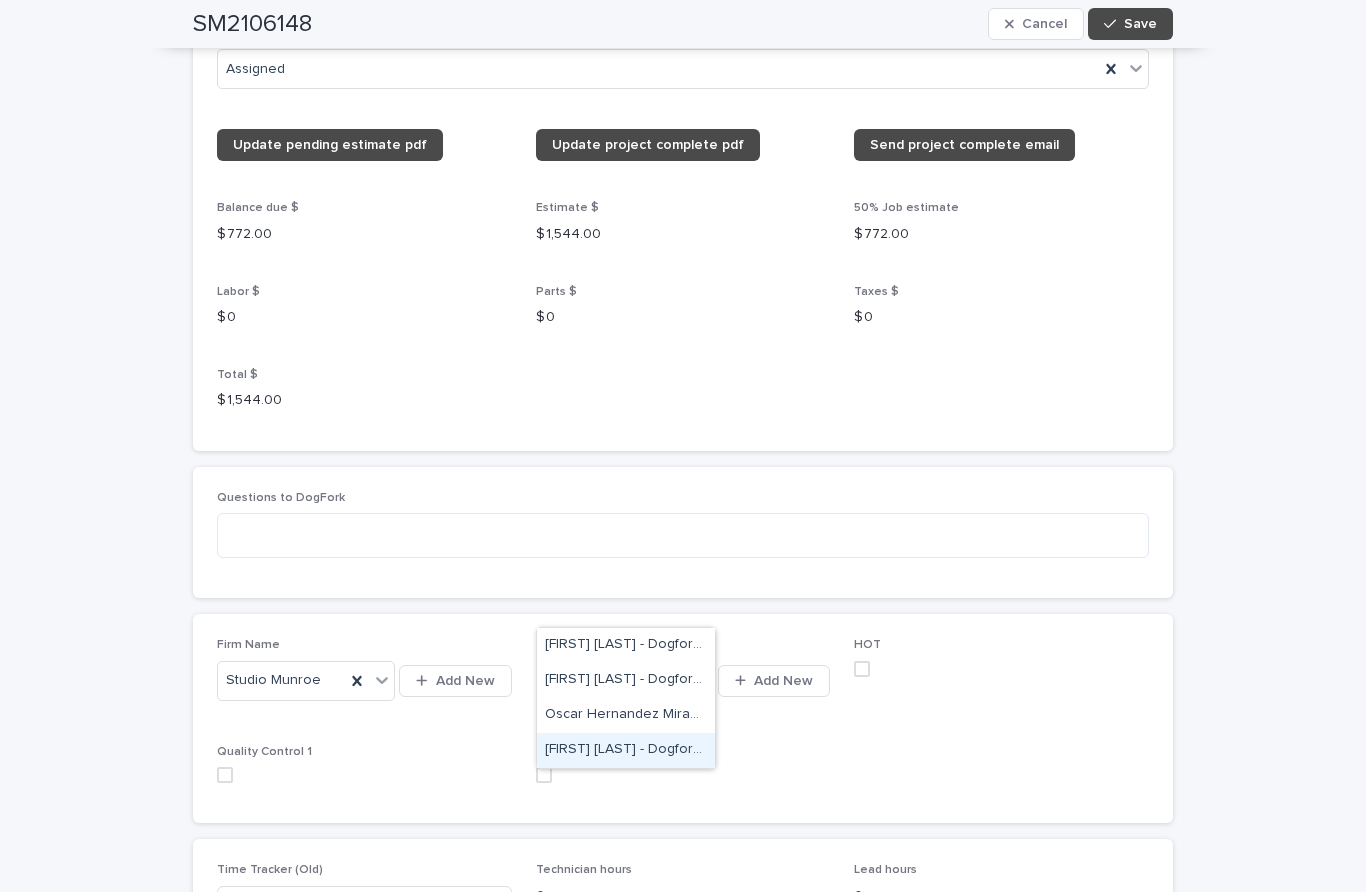 click on "[FIRST] [LAST] - Dogfork - Technician" at bounding box center (626, 750) 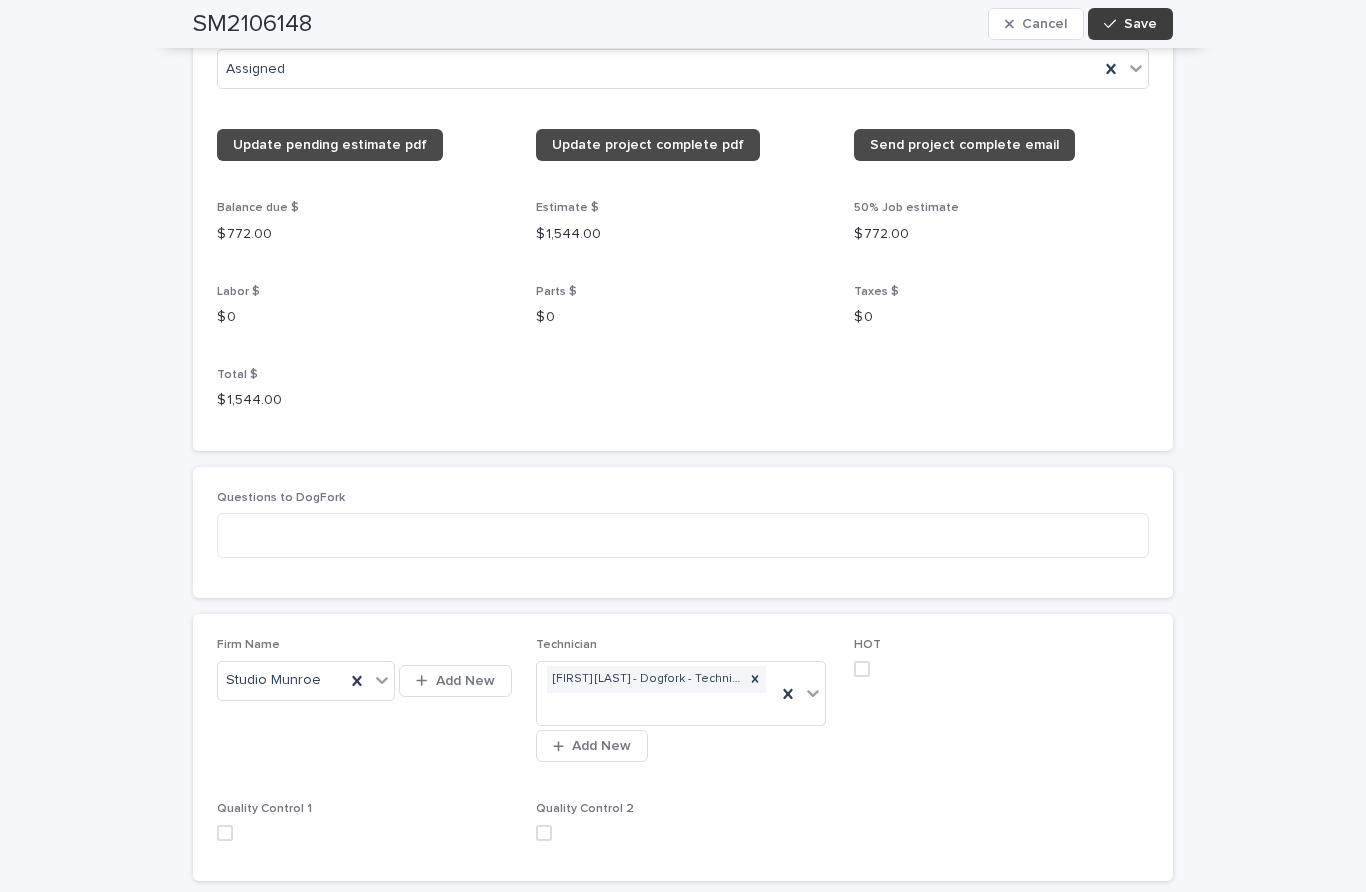 click on "Save" at bounding box center [1140, 24] 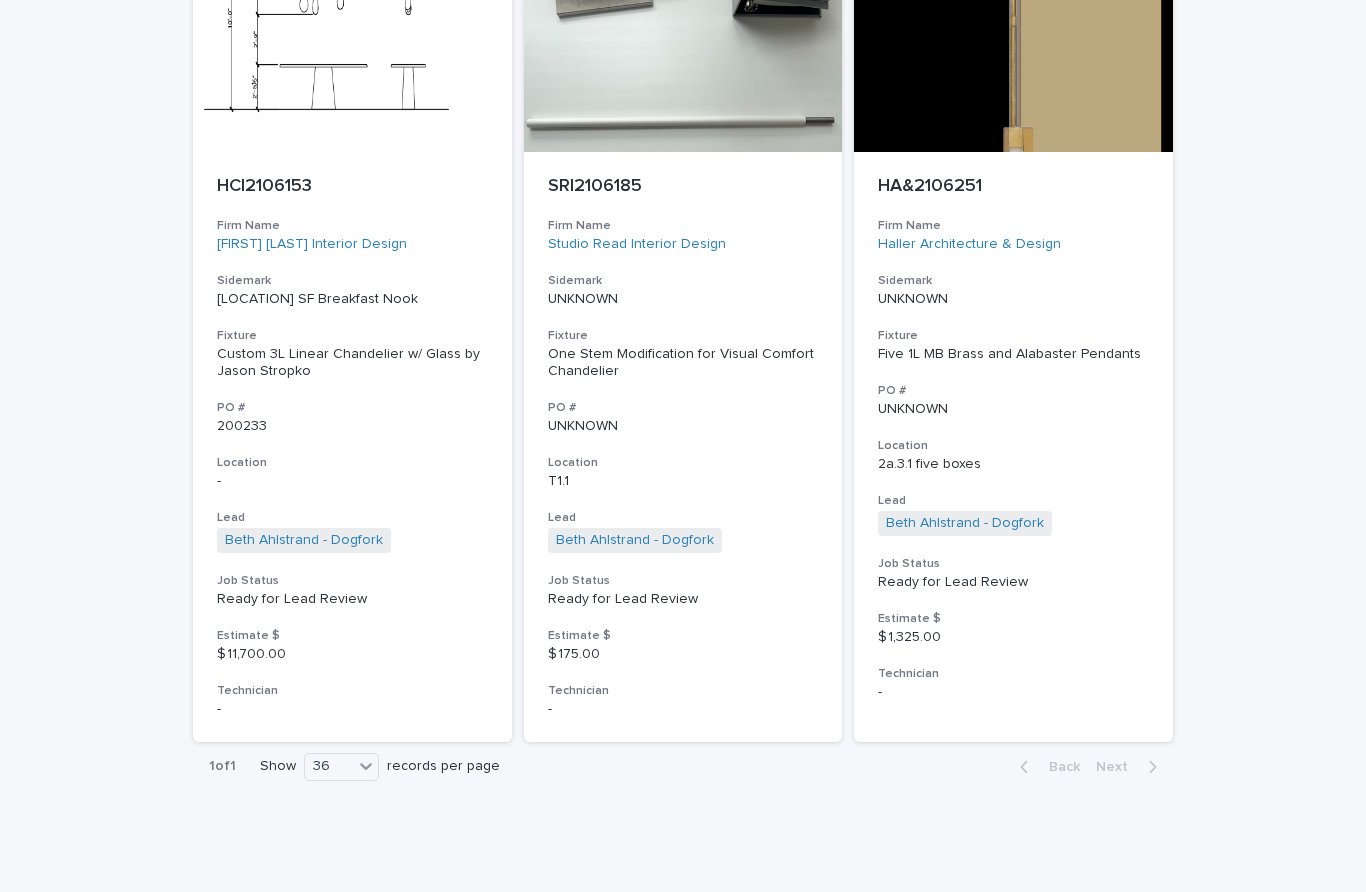 scroll, scrollTop: 30, scrollLeft: 0, axis: vertical 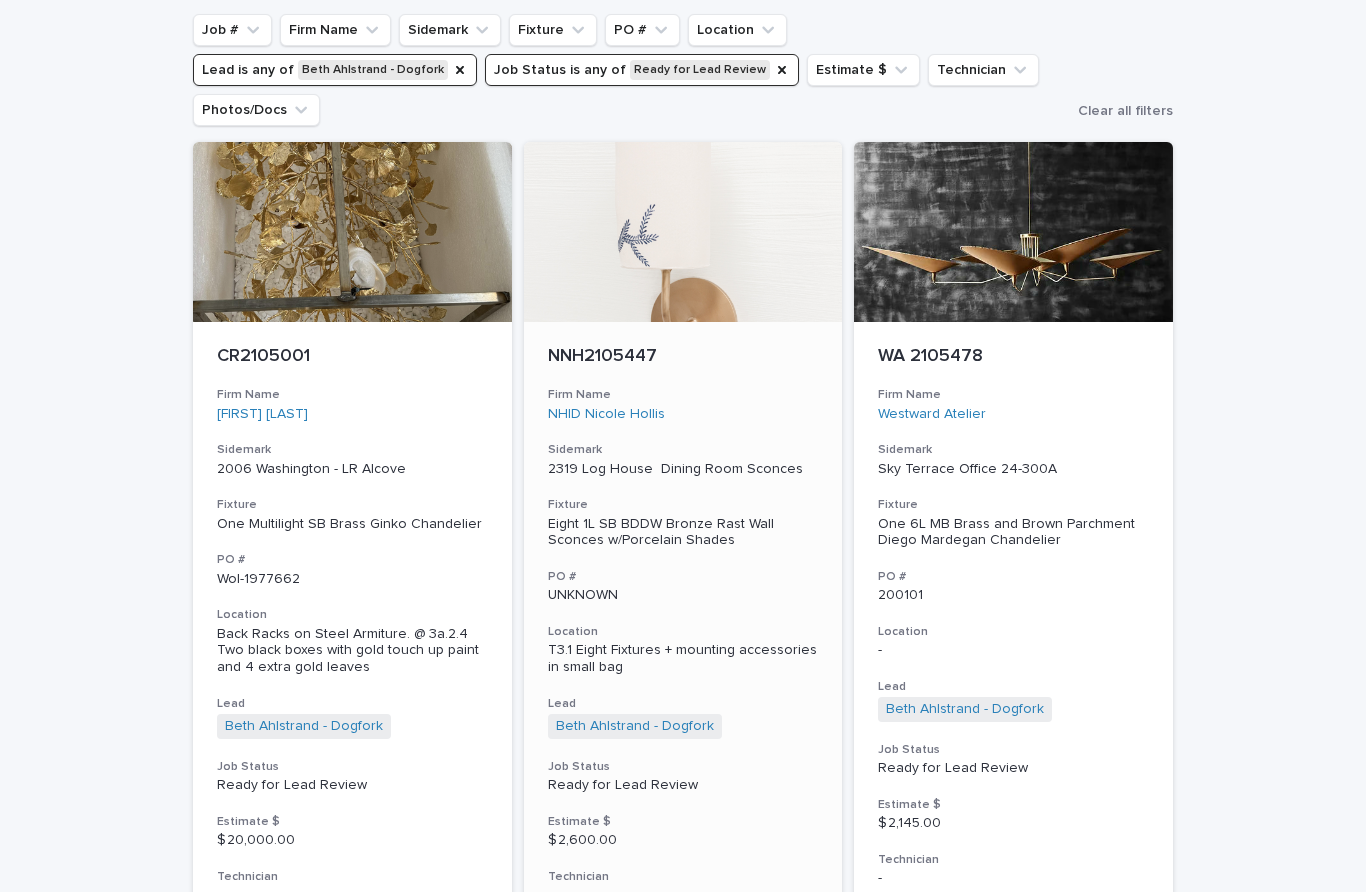 click on "NNH2105447 Firm Name NHID [FIRST] [LAST] Sidemark 2319 Log House Dining Room Sconces Fixture Eight 1L SB BDDW Bronze Rast Wall Sconces
w/Porcelain Shades
PO # UNKNOWN Location T3.1 Eight Fixtures + mounting accessories in small bag Lead [FIRST] [LAST] - Dogfork + 0 Job Status Ready for Lead Review Estimate $ $ 2,600.00 Technician -" at bounding box center (683, 625) 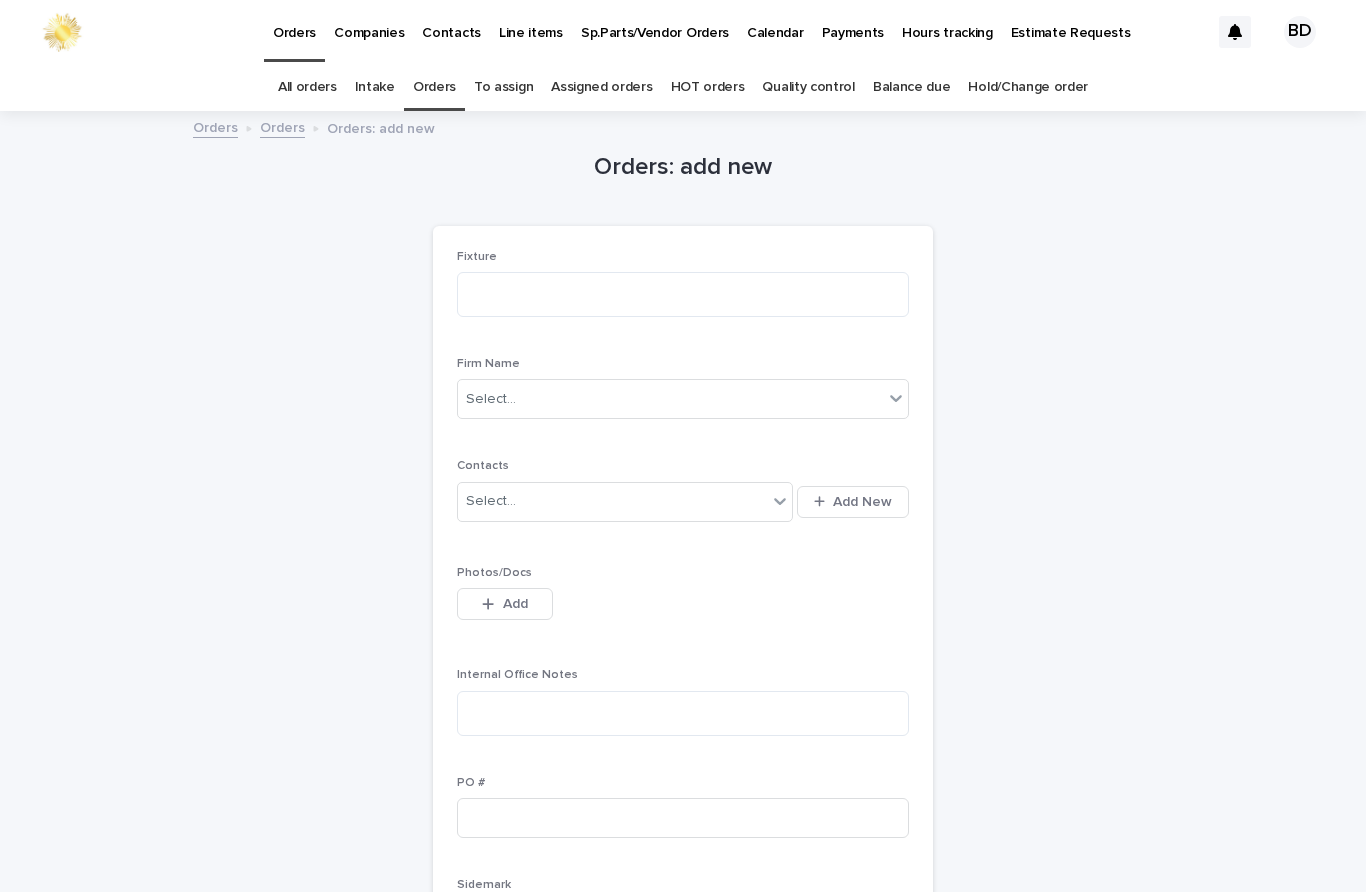 scroll, scrollTop: 1, scrollLeft: 0, axis: vertical 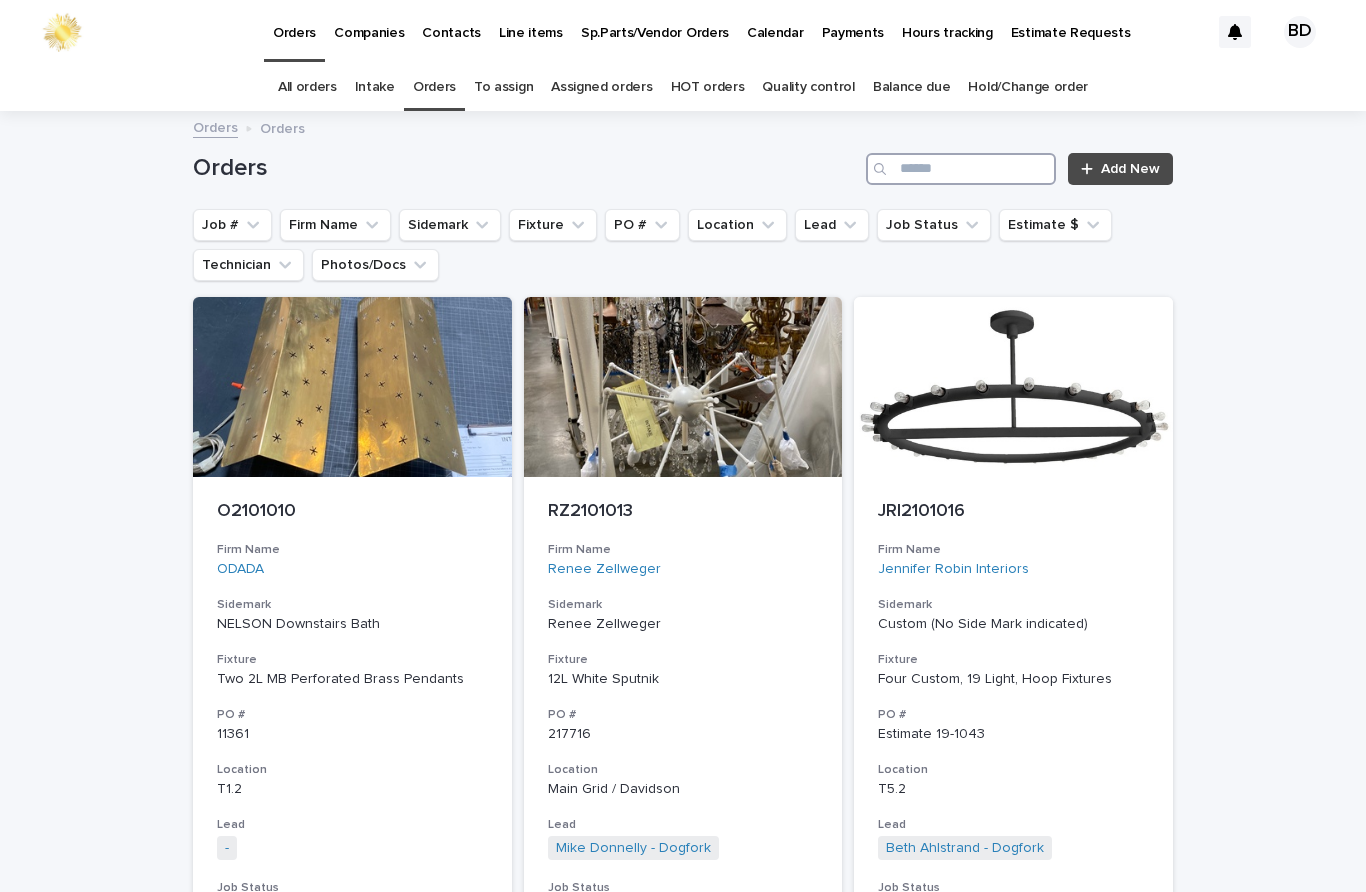 click at bounding box center [961, 169] 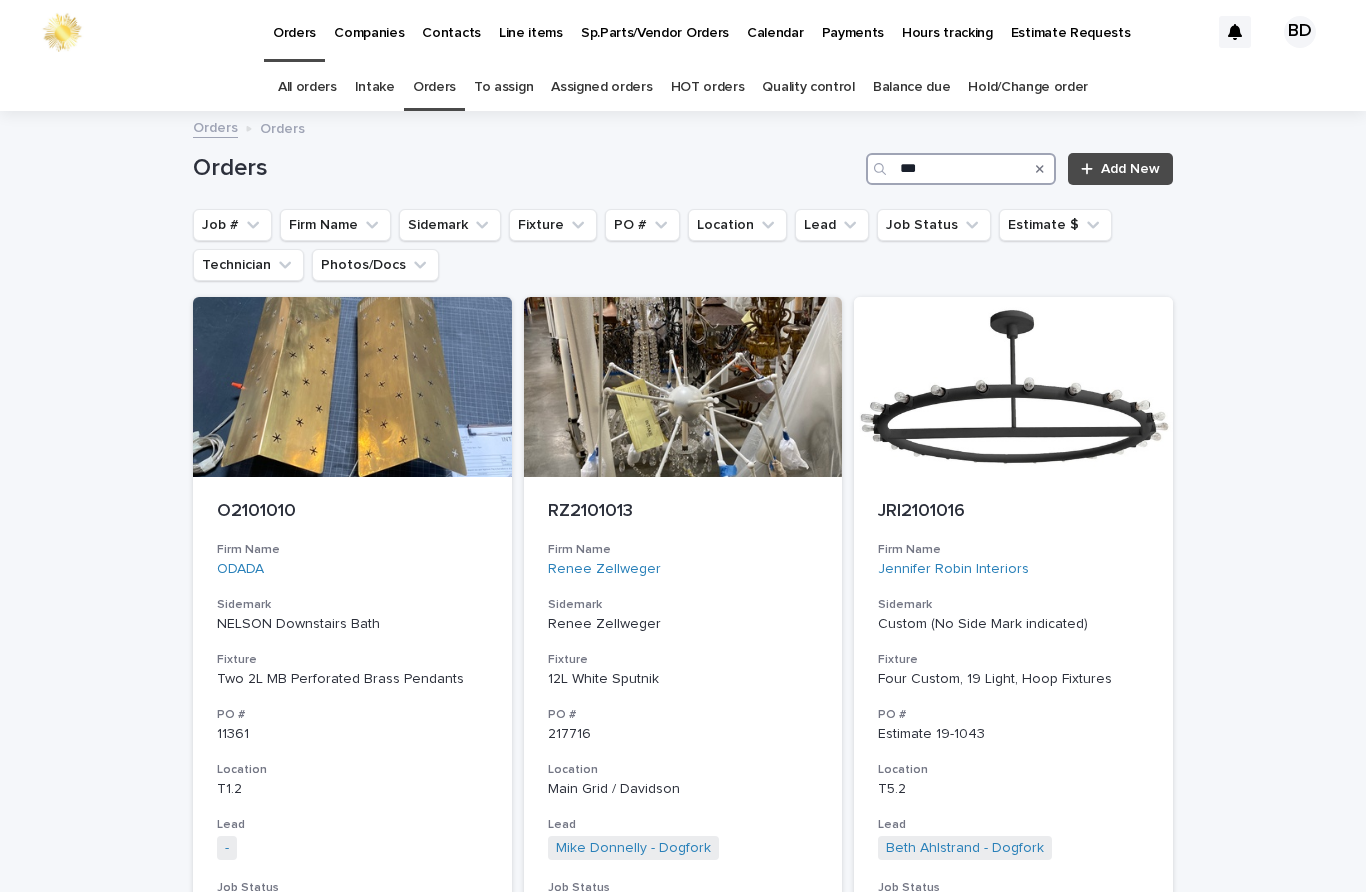 type on "****" 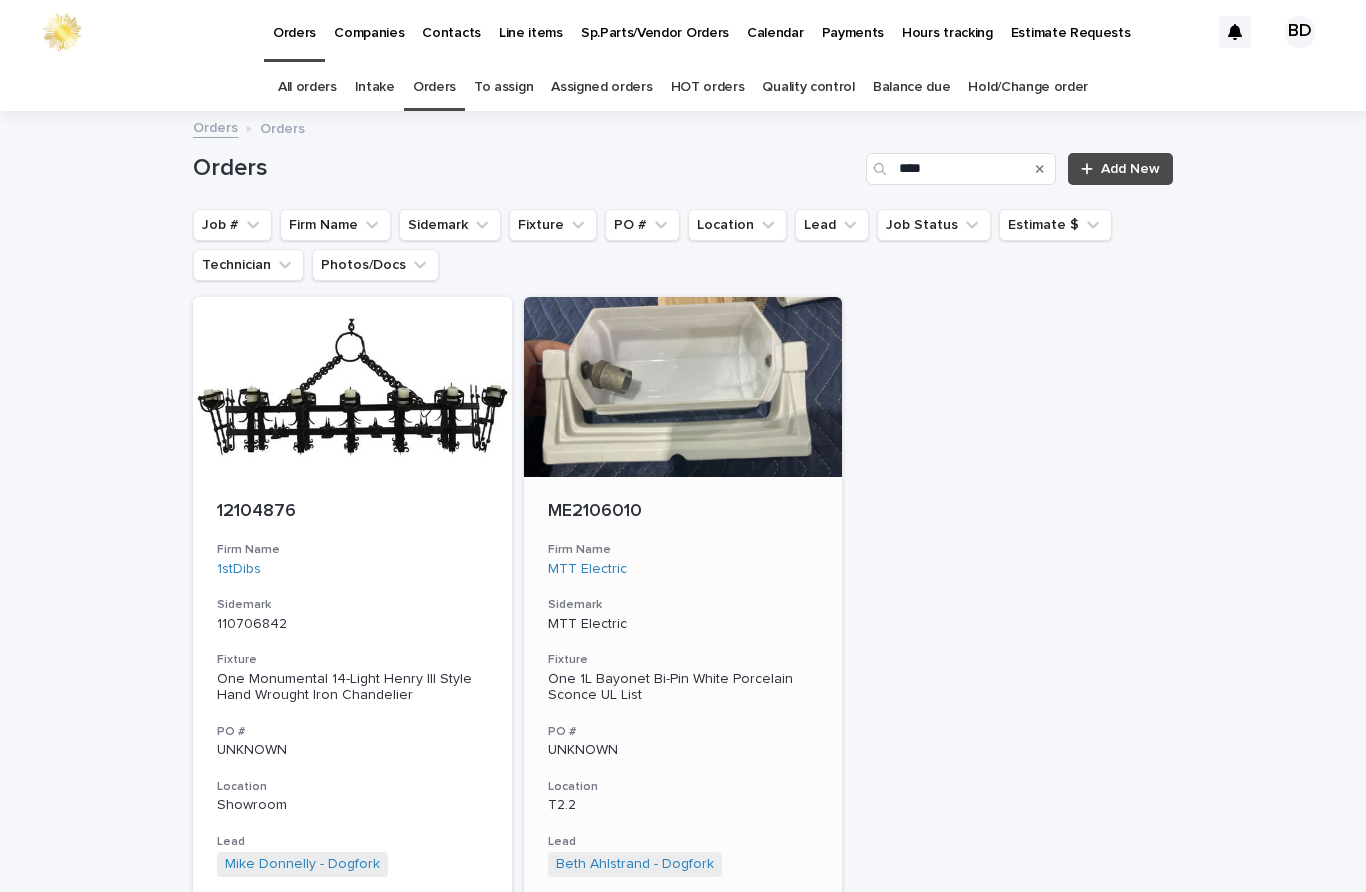 click on "ME2106010" at bounding box center (683, 512) 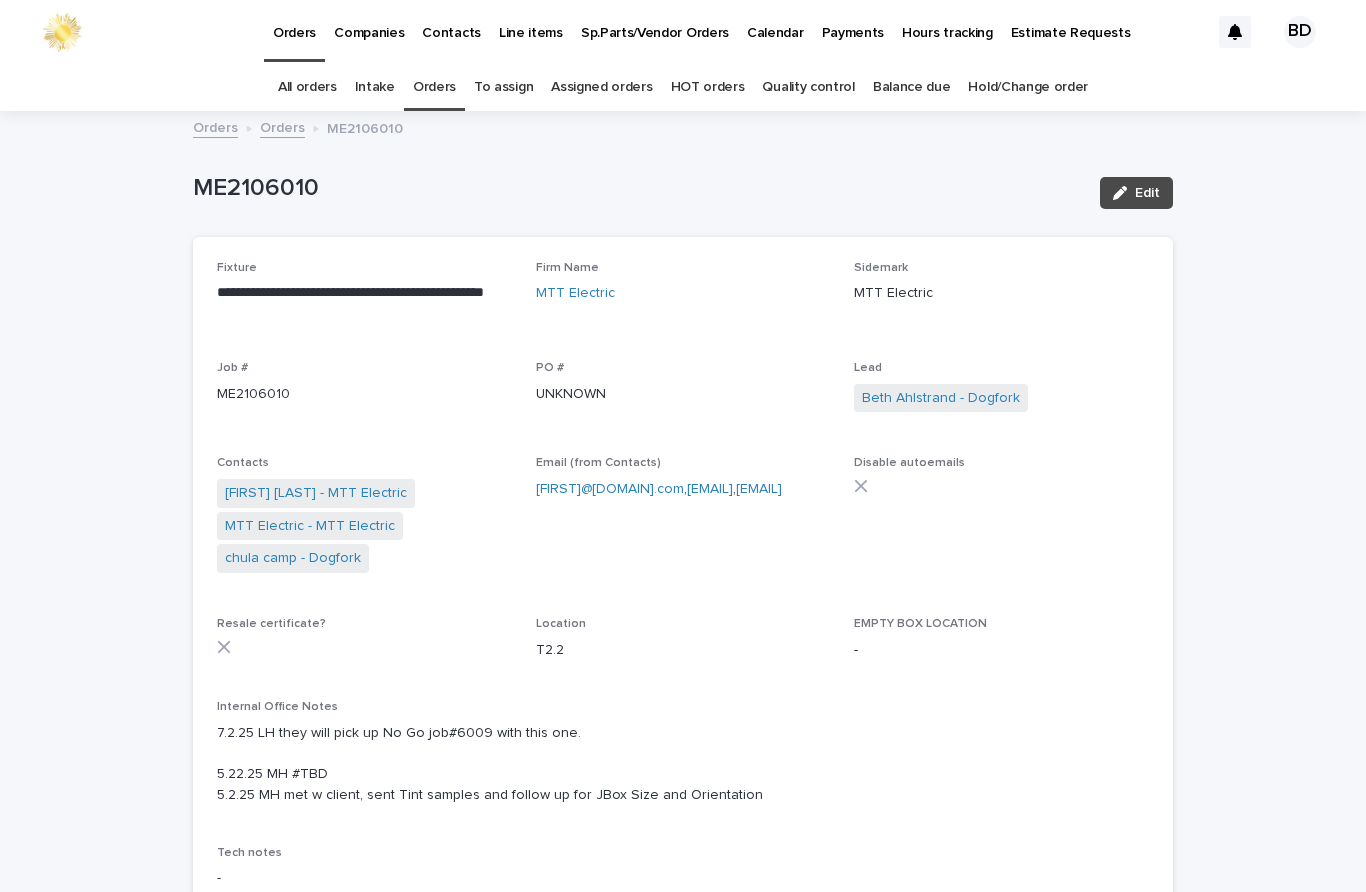 scroll, scrollTop: 0, scrollLeft: 0, axis: both 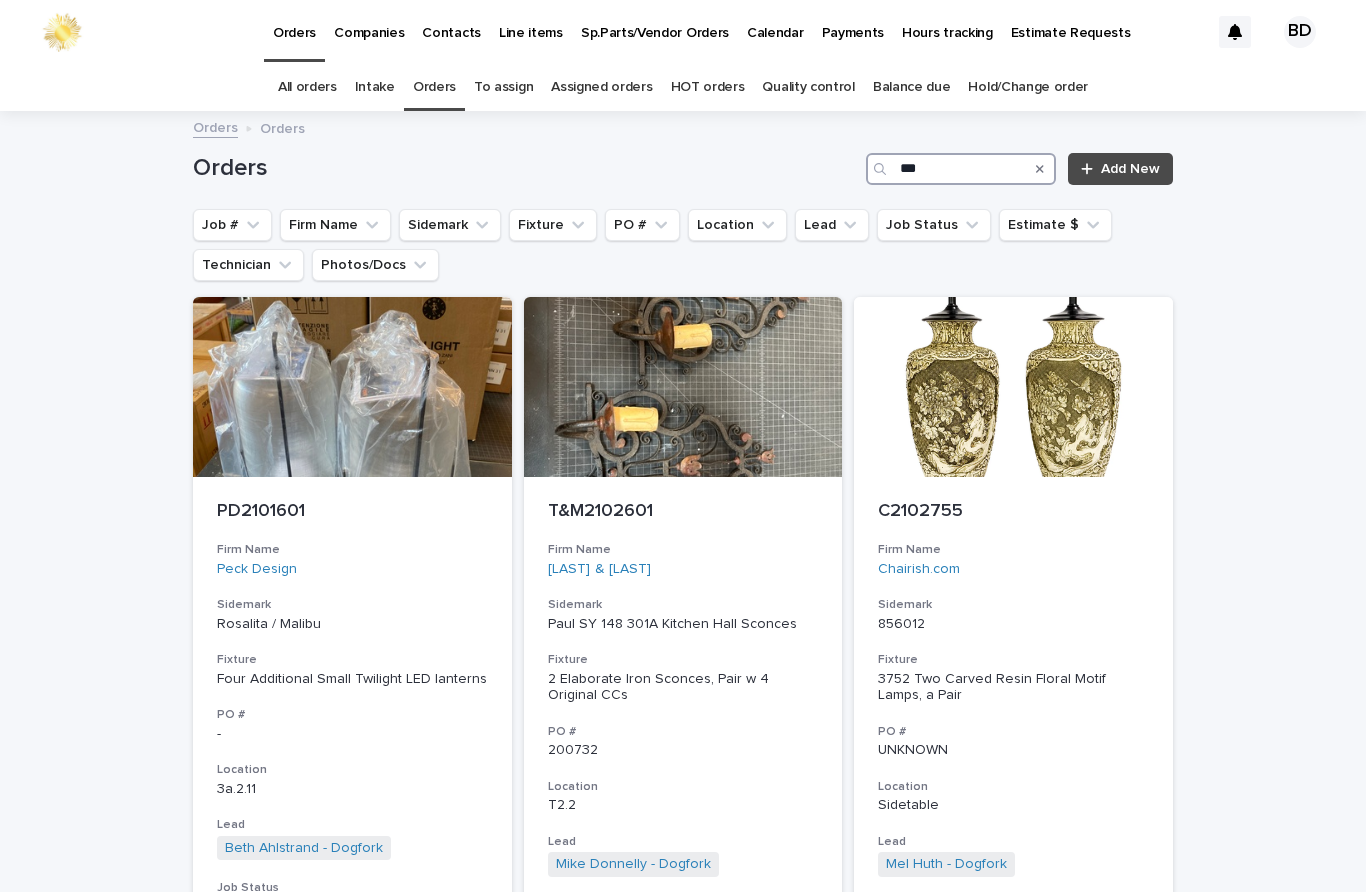 click on "***" at bounding box center (961, 169) 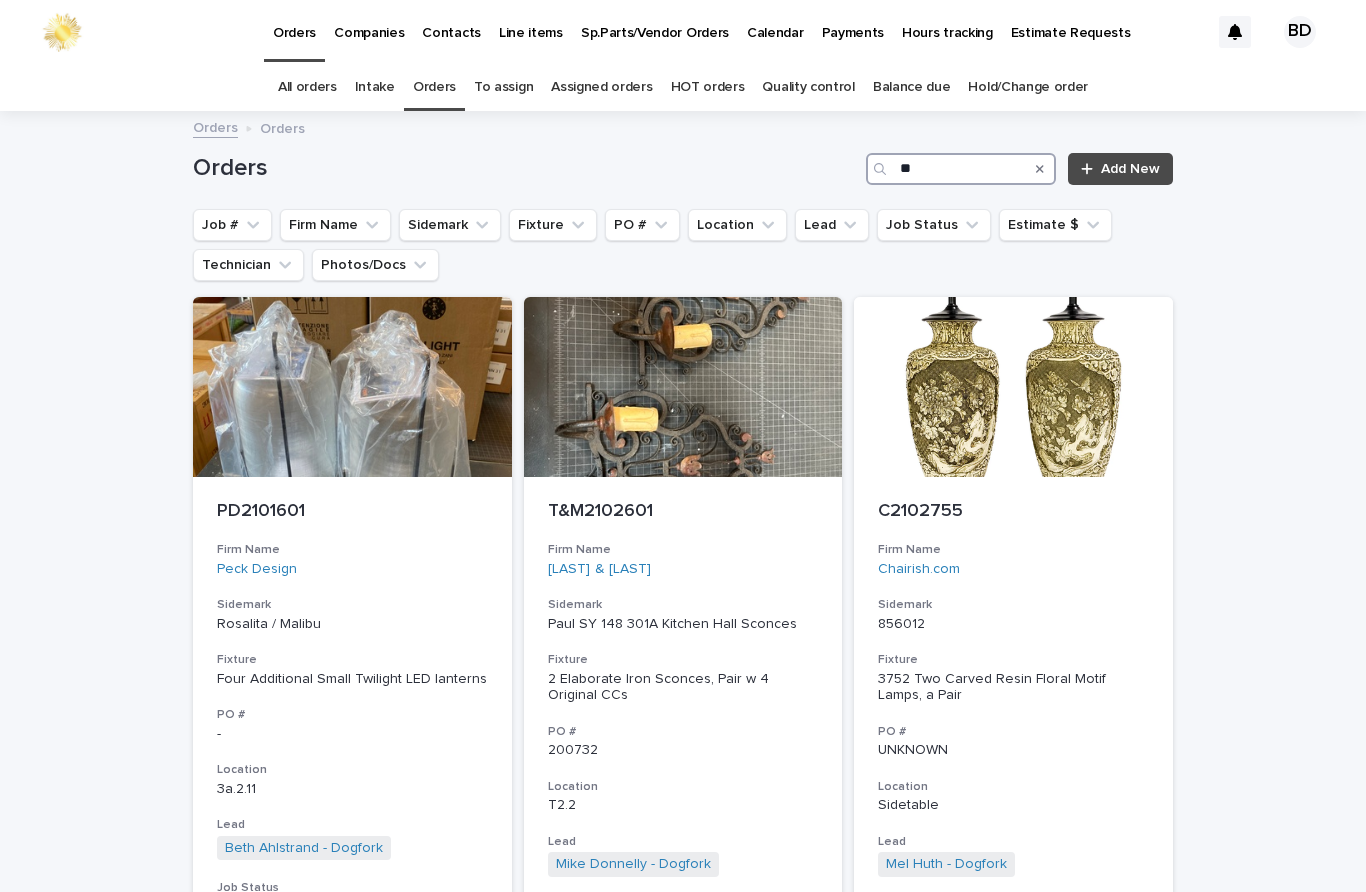 type on "*" 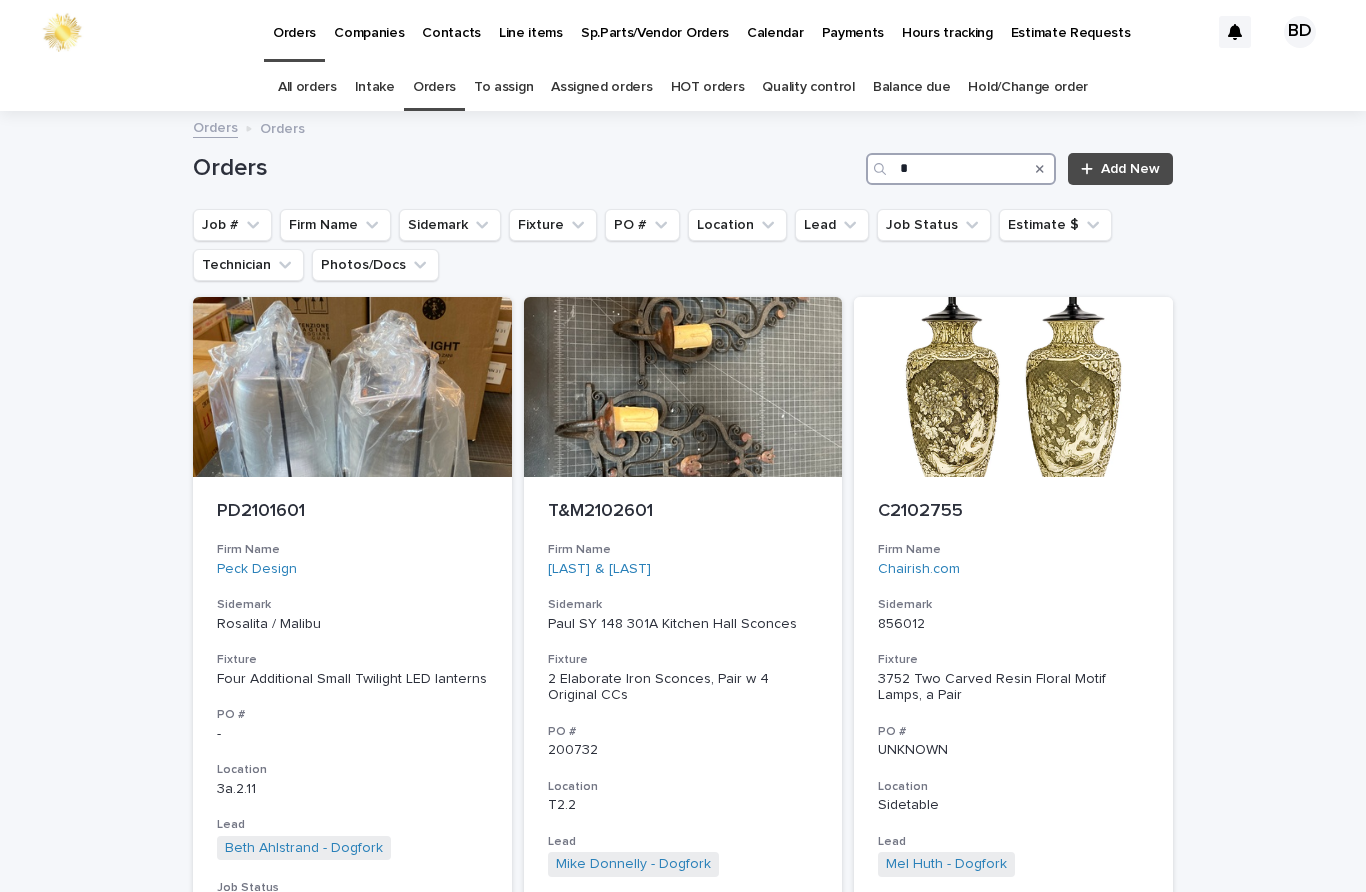 type 